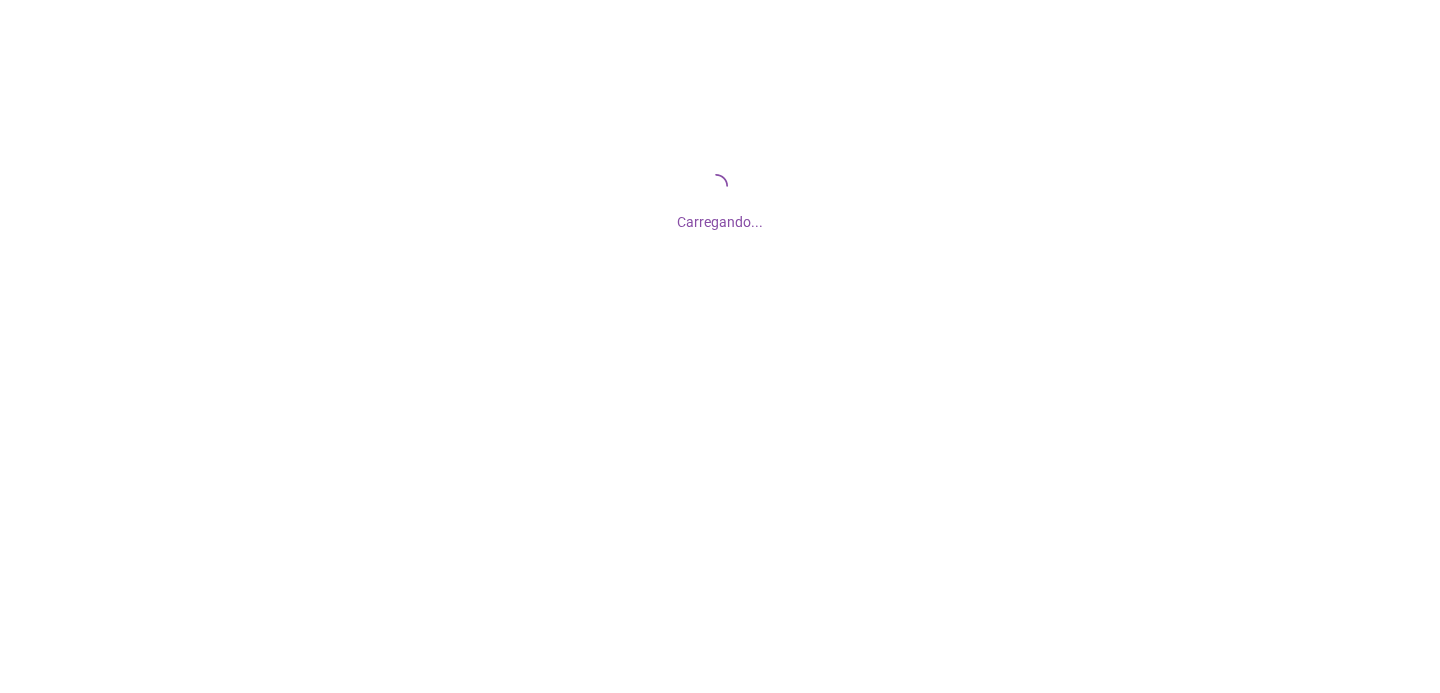 scroll, scrollTop: 0, scrollLeft: 0, axis: both 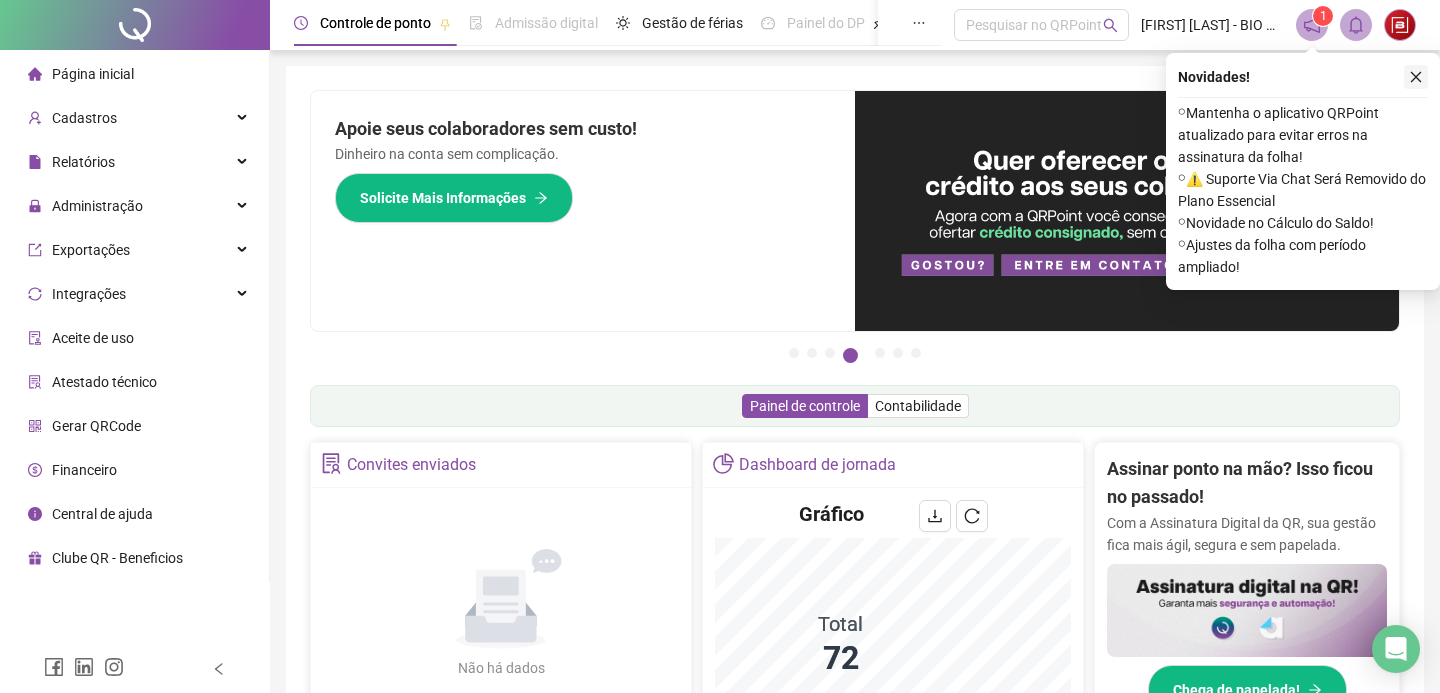 click 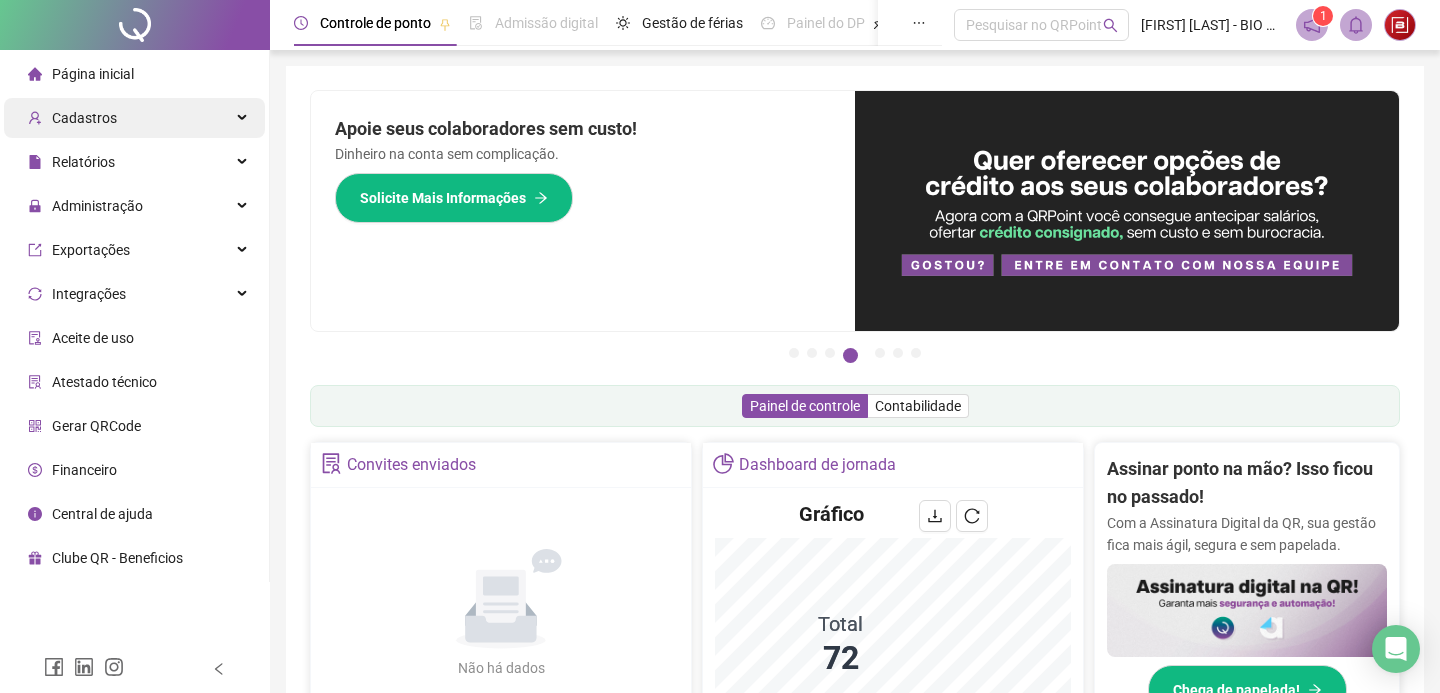 click on "Cadastros" at bounding box center [84, 118] 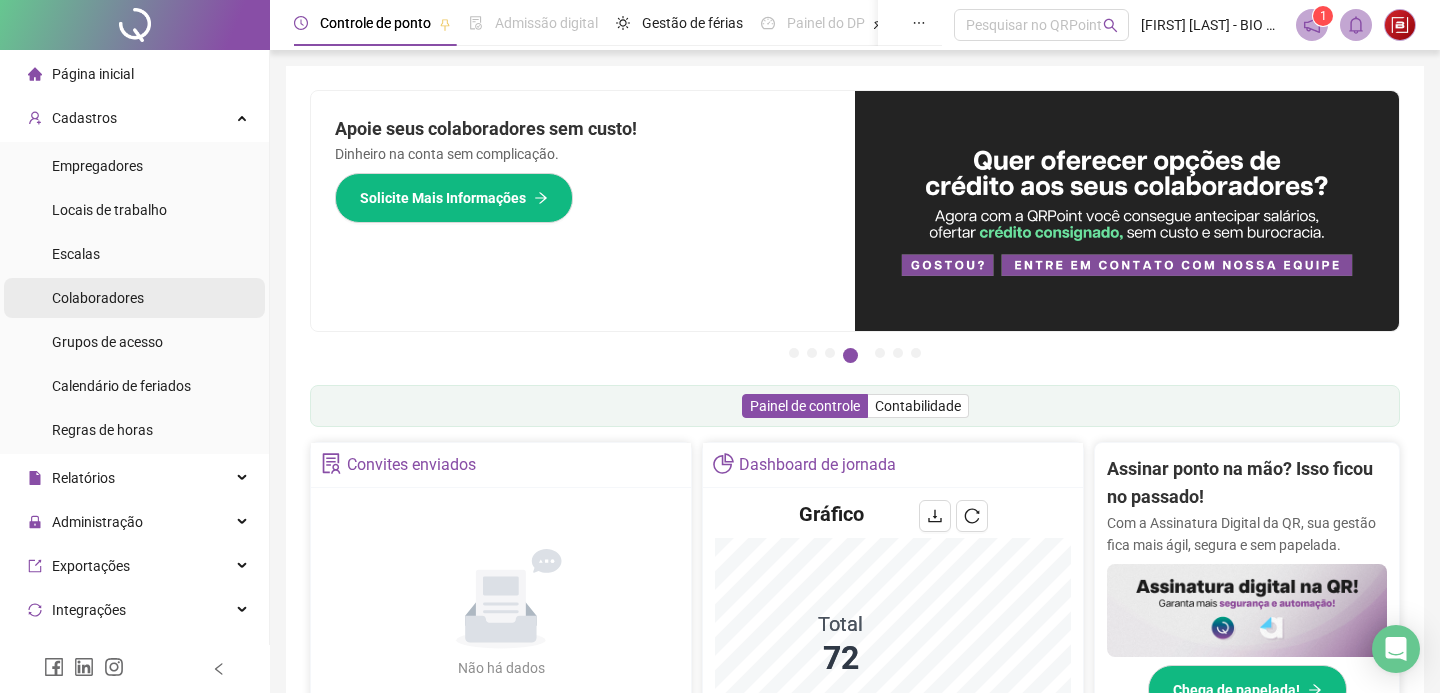 click on "Colaboradores" at bounding box center (98, 298) 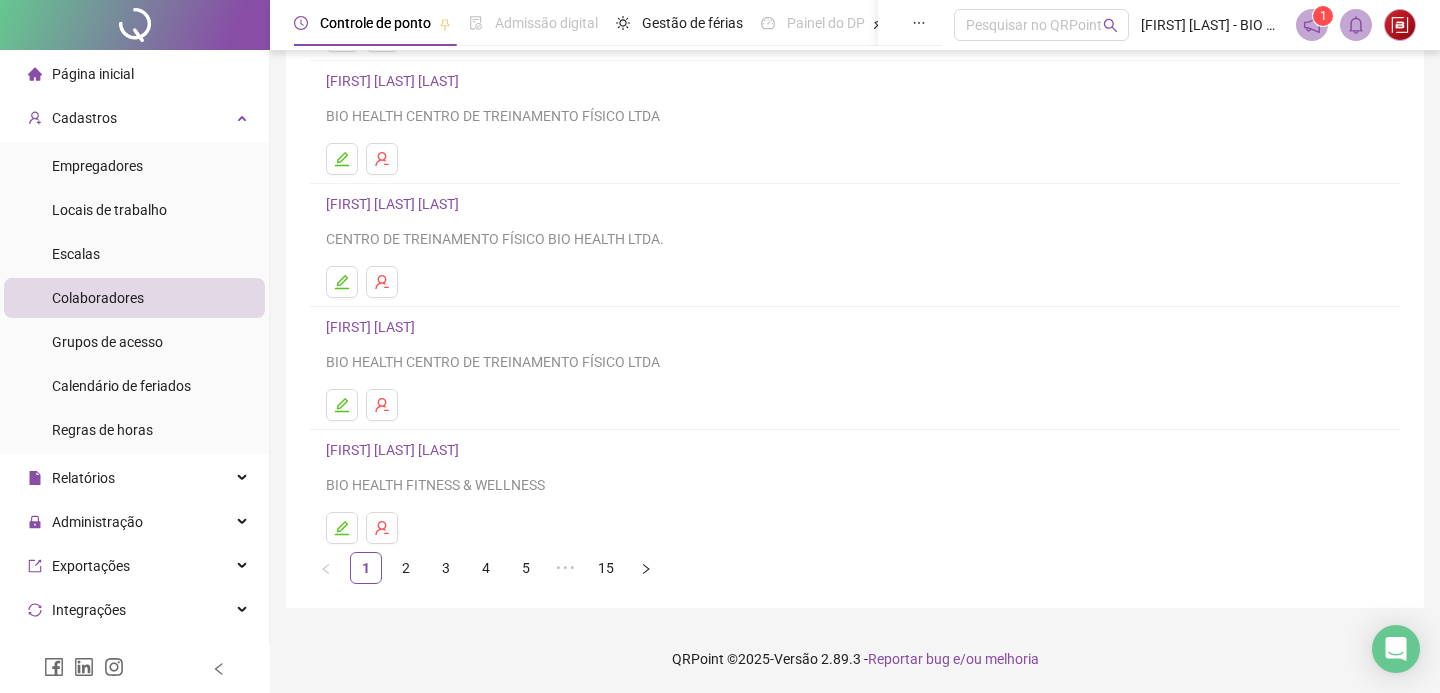 scroll, scrollTop: 274, scrollLeft: 0, axis: vertical 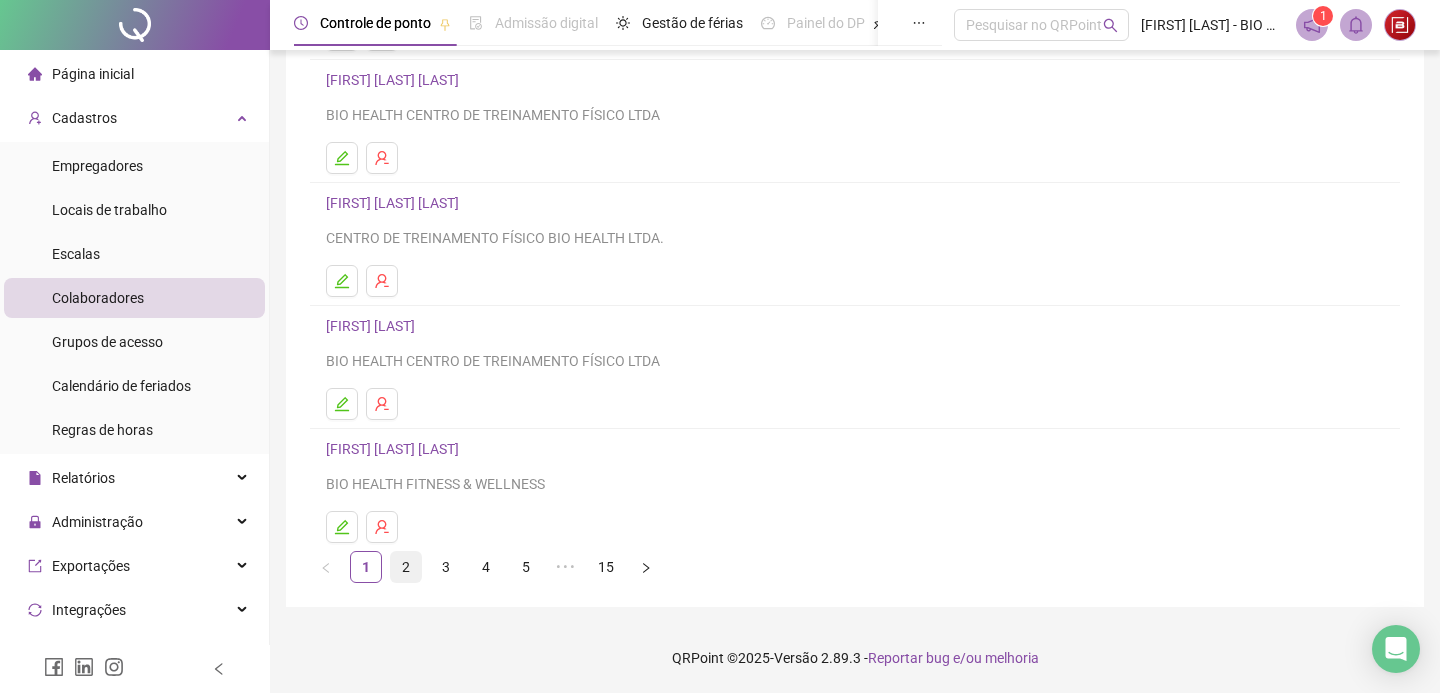 click on "2" at bounding box center (406, 567) 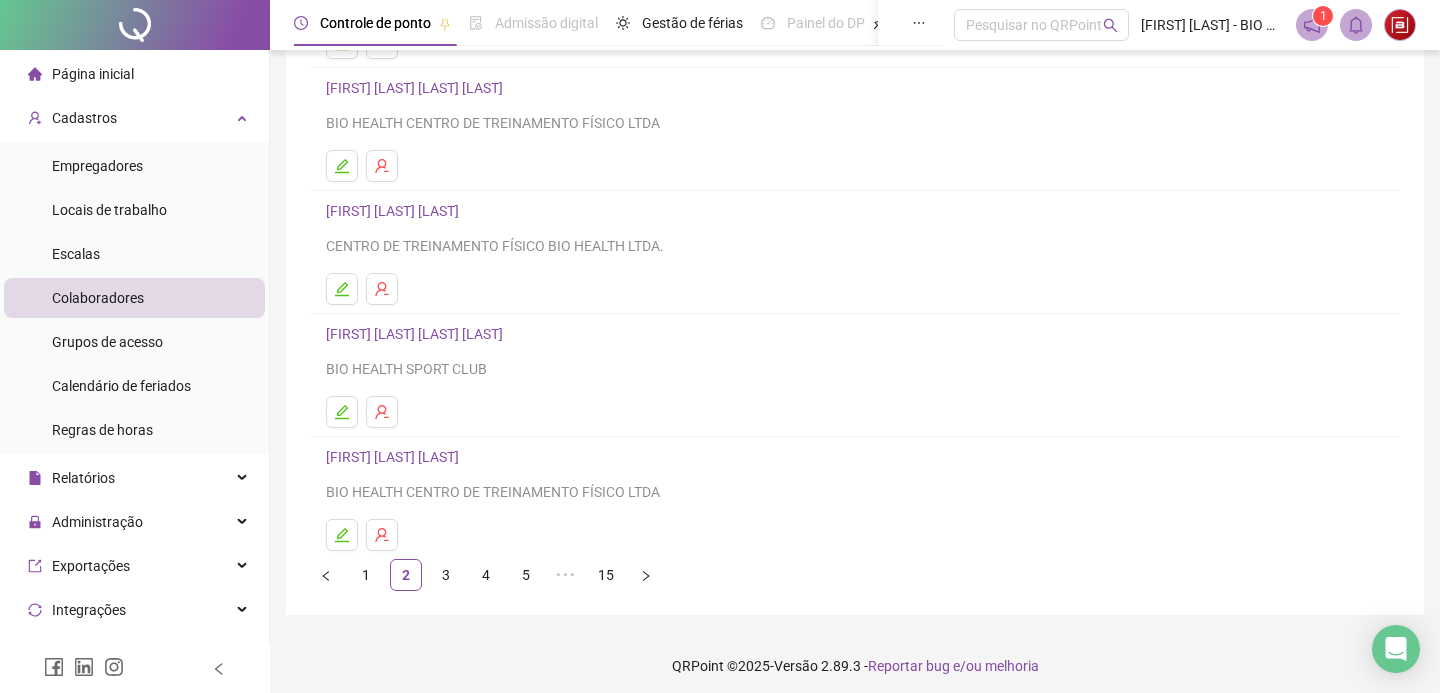 scroll, scrollTop: 274, scrollLeft: 0, axis: vertical 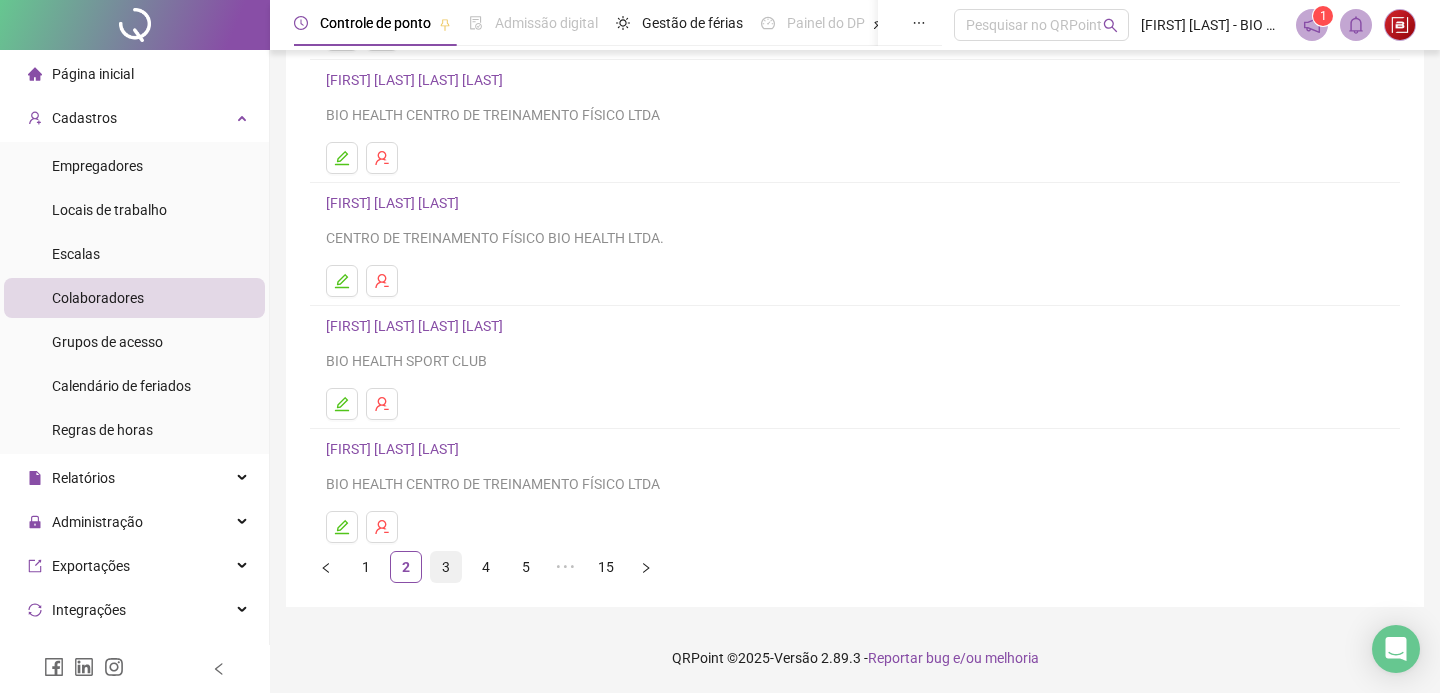 click on "3" at bounding box center (446, 567) 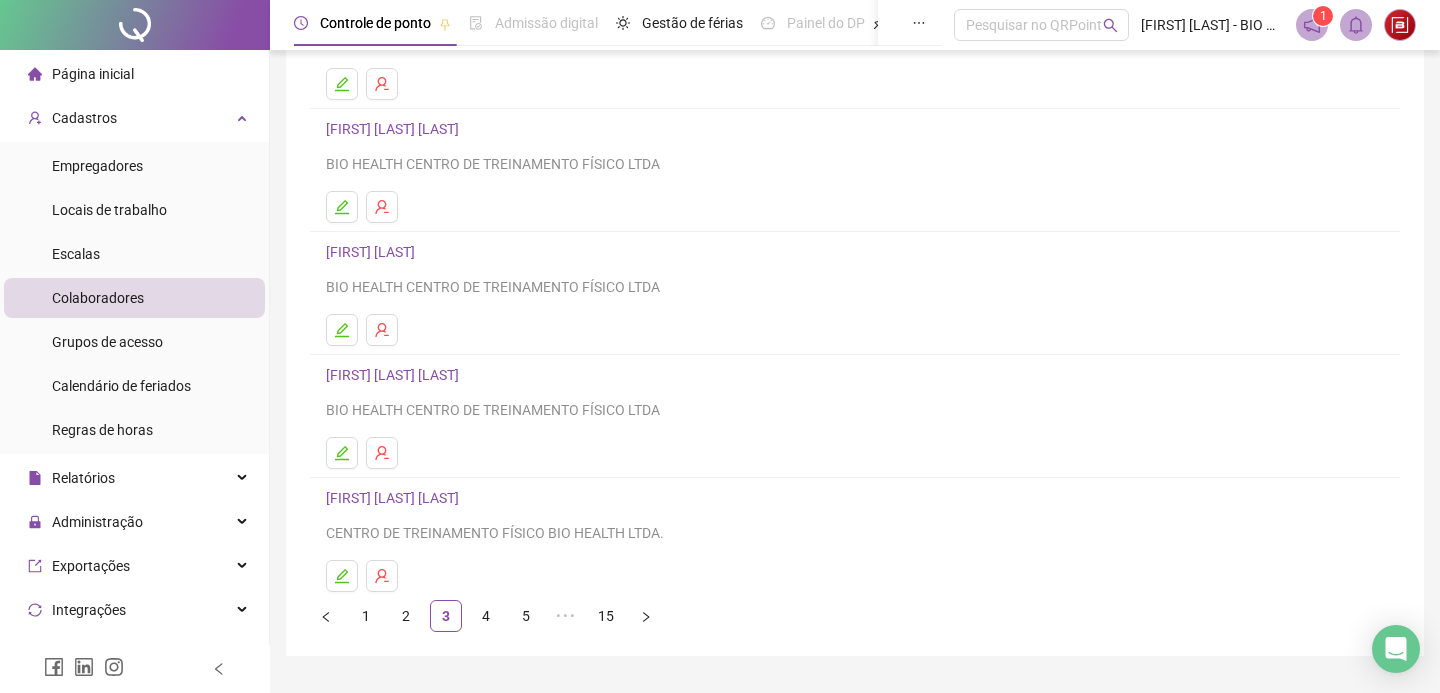 scroll, scrollTop: 274, scrollLeft: 0, axis: vertical 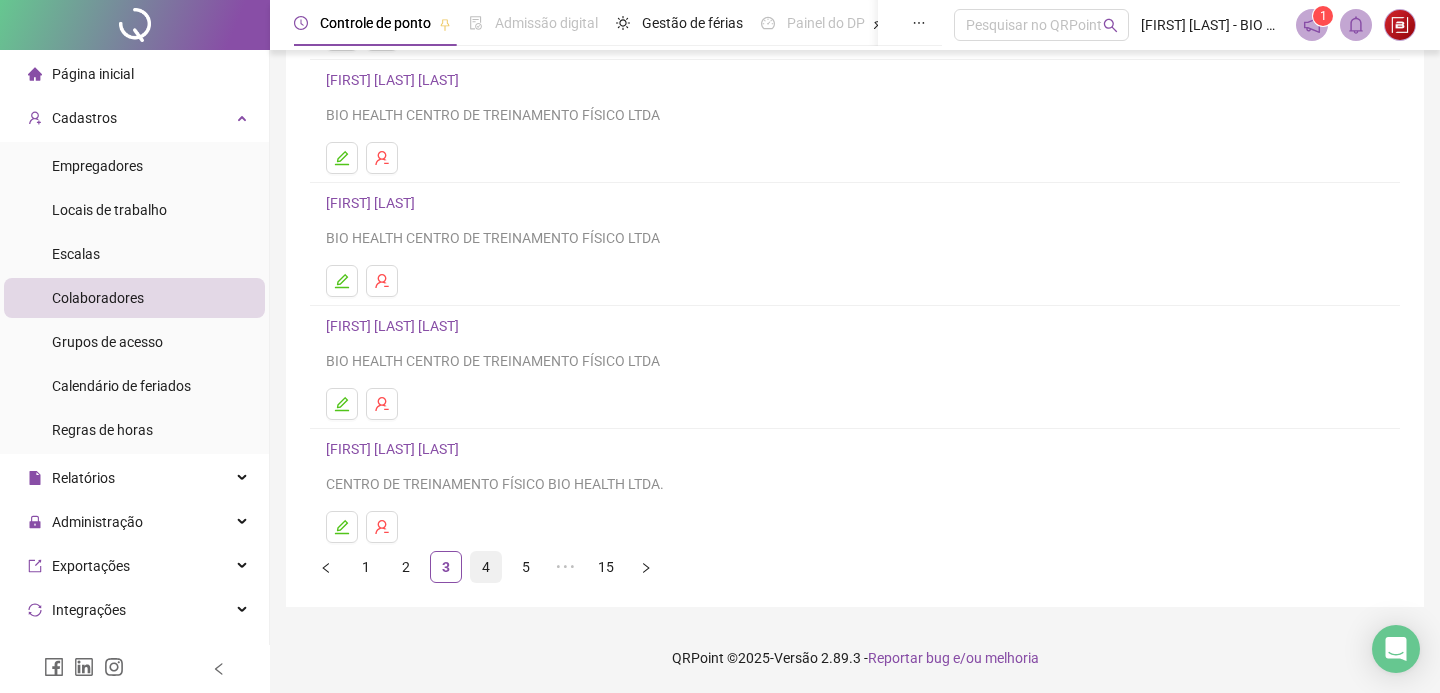 click on "4" at bounding box center (486, 567) 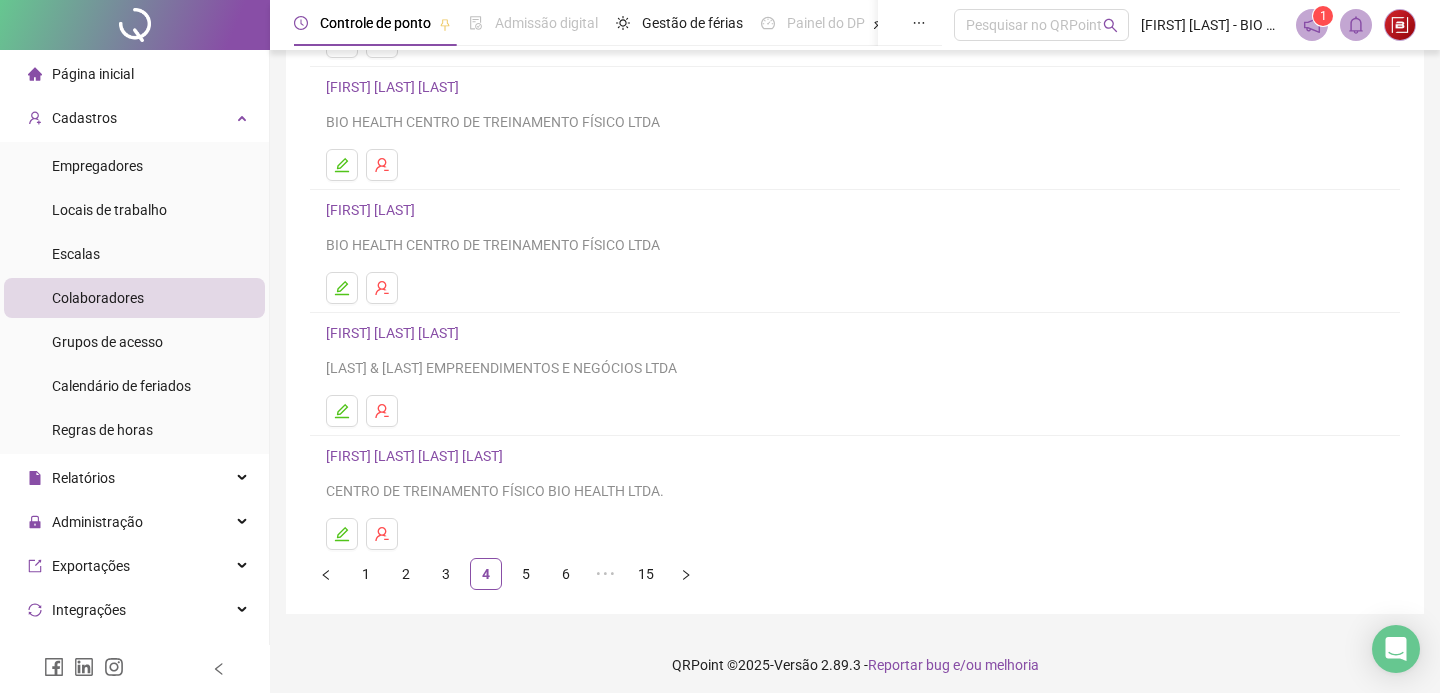 scroll, scrollTop: 274, scrollLeft: 0, axis: vertical 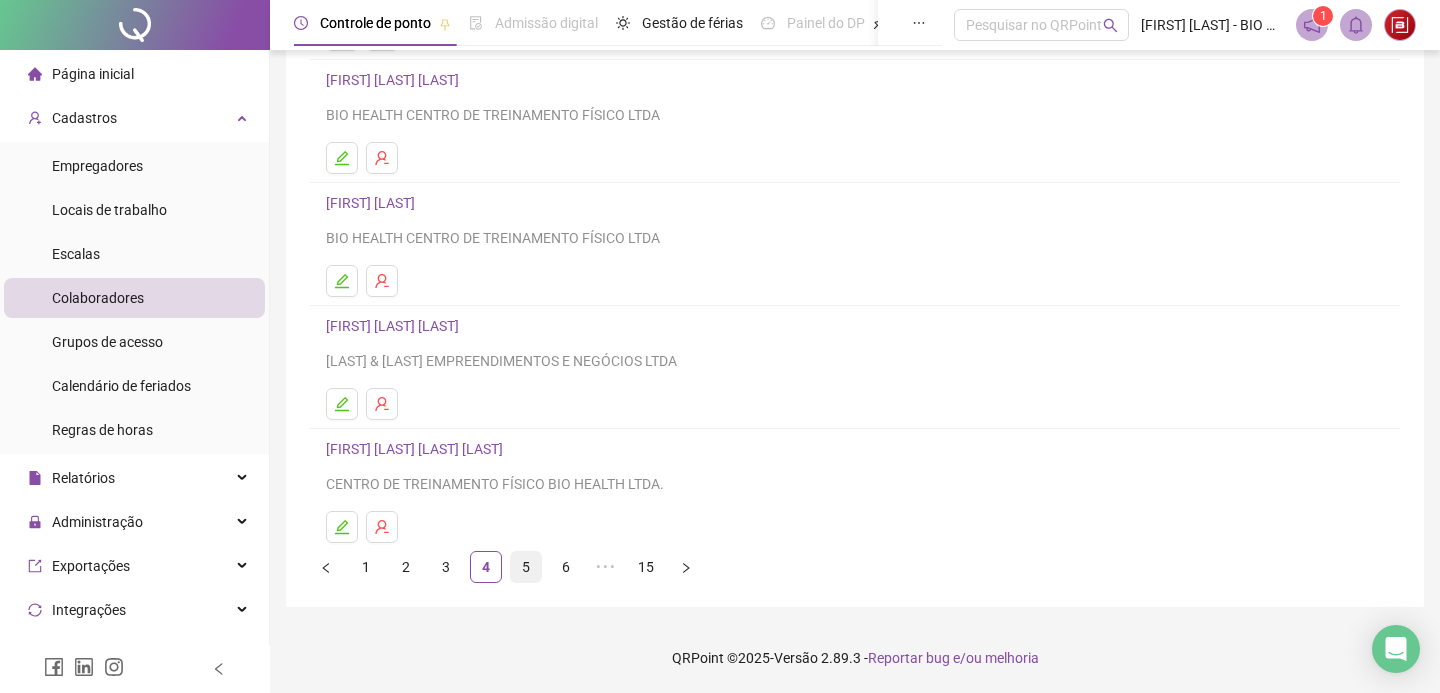 click on "5" at bounding box center [526, 567] 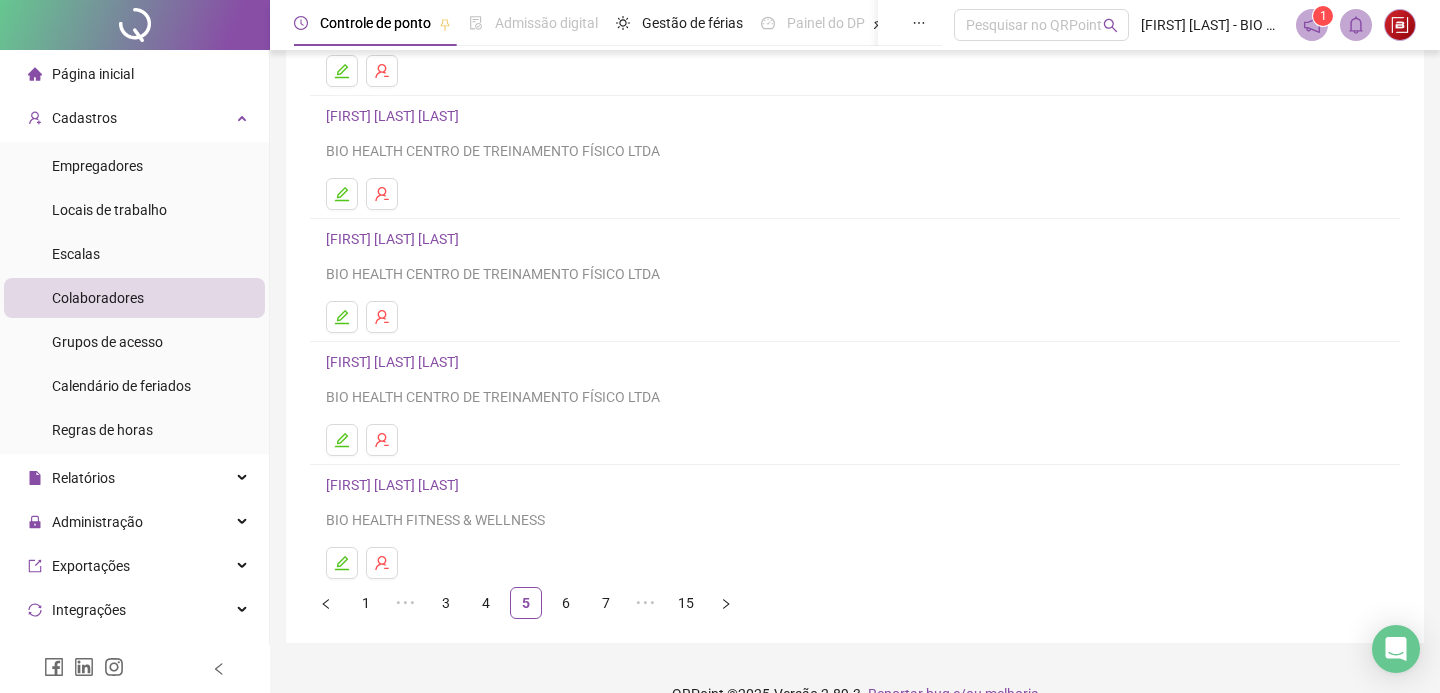 scroll, scrollTop: 274, scrollLeft: 0, axis: vertical 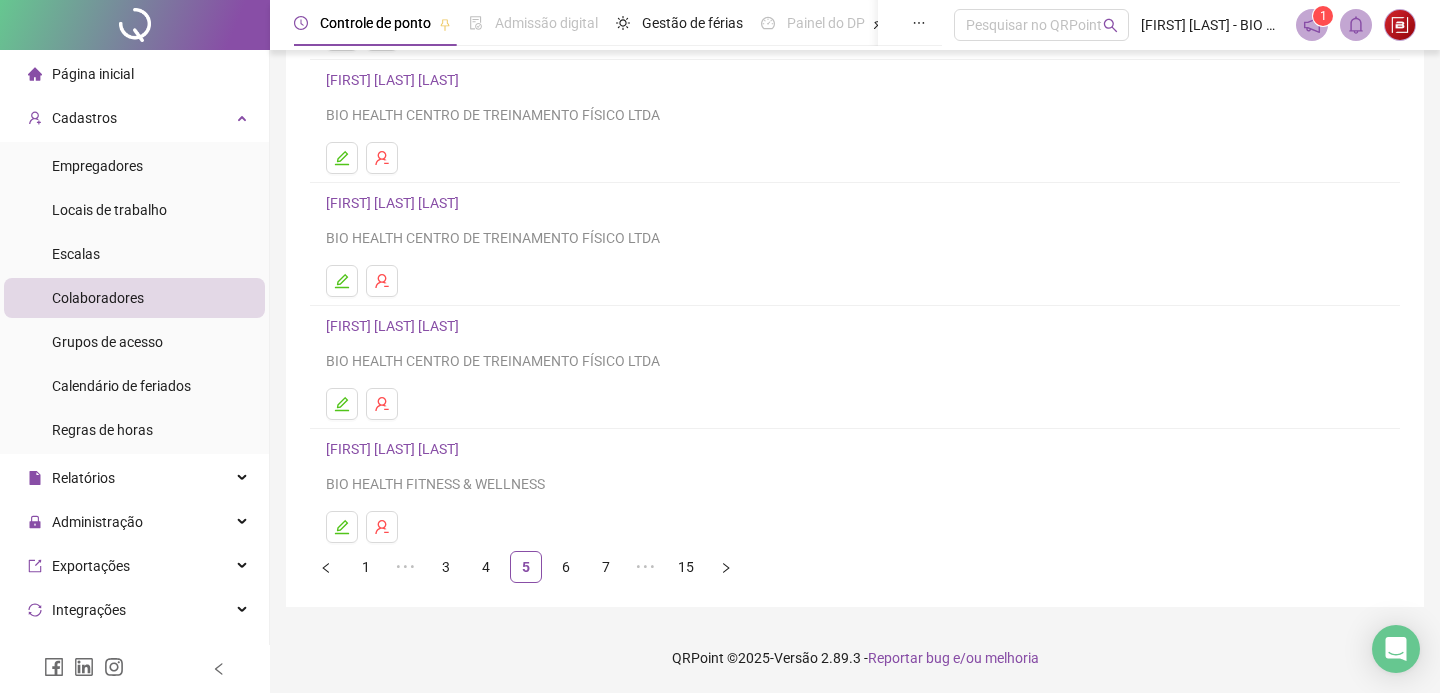 click on "[FIRST] [LAST] [LAST]" at bounding box center (395, 449) 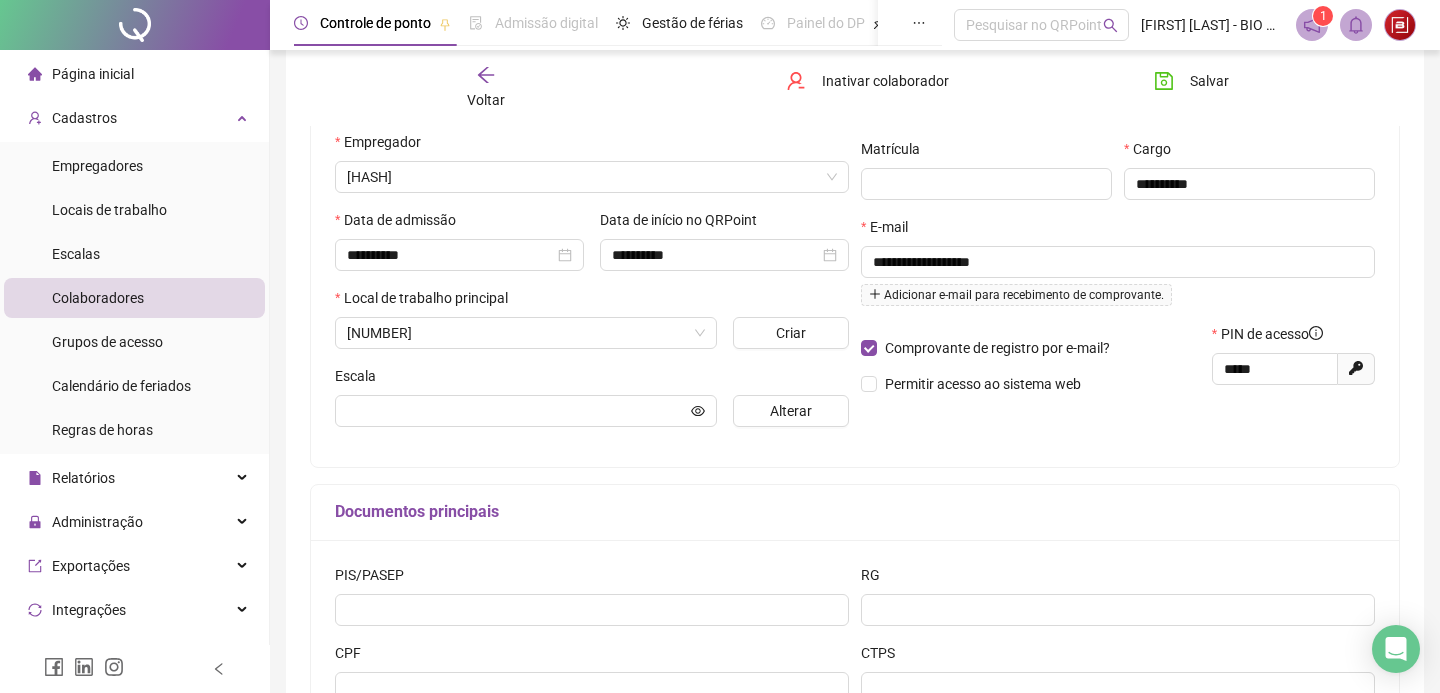 scroll, scrollTop: 284, scrollLeft: 0, axis: vertical 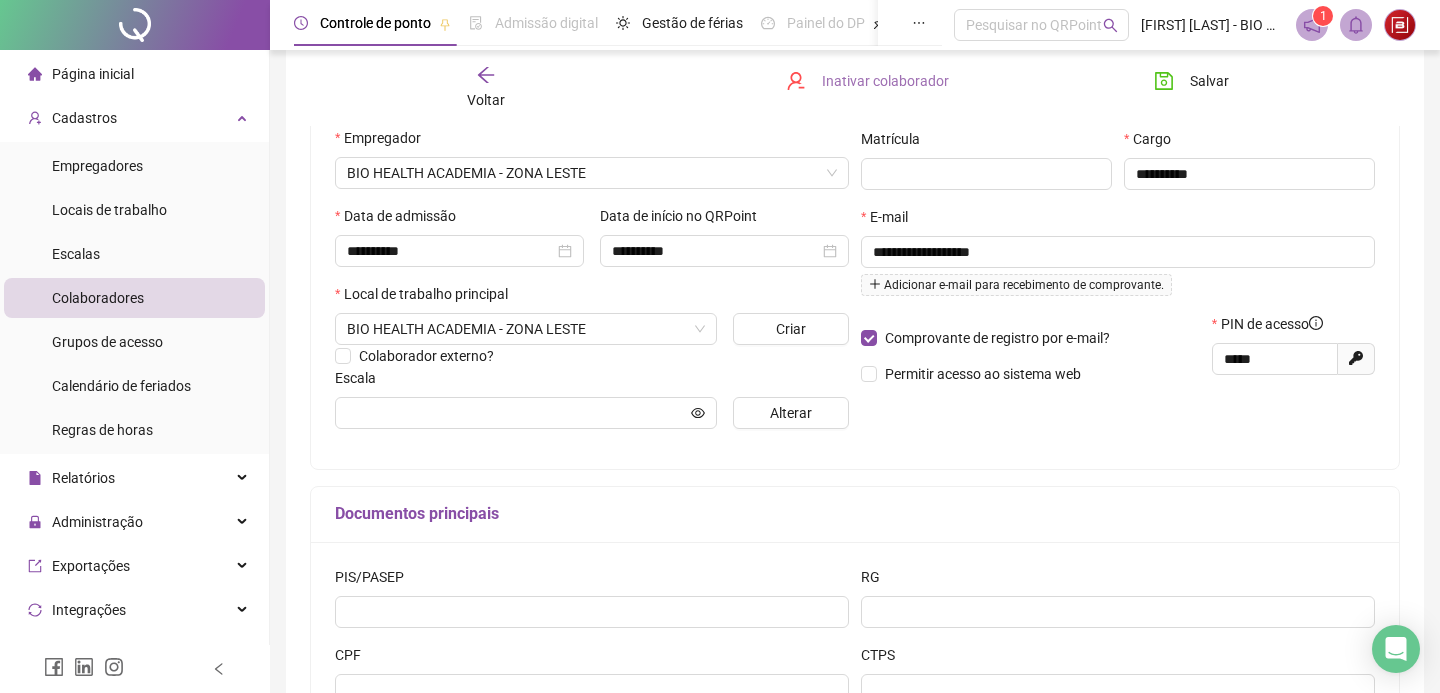 click on "Inativar colaborador" at bounding box center (885, 81) 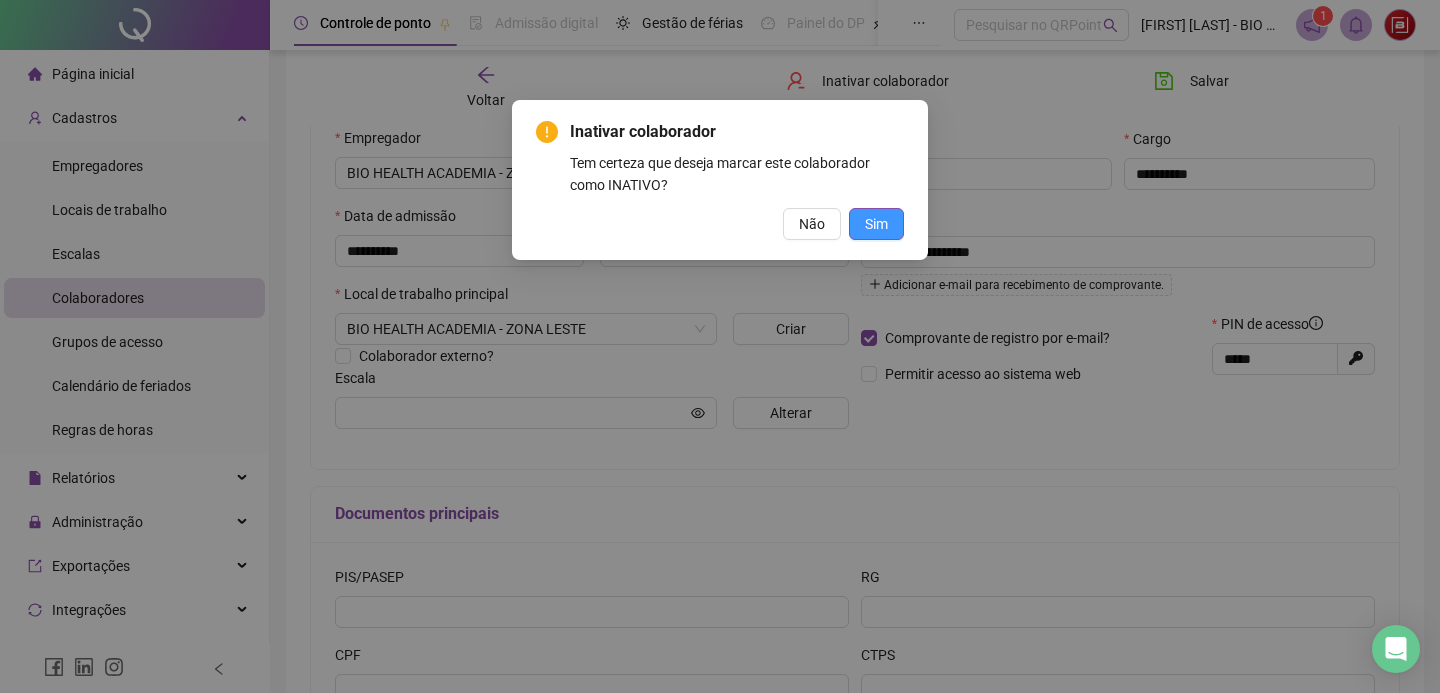 click on "Sim" at bounding box center (876, 224) 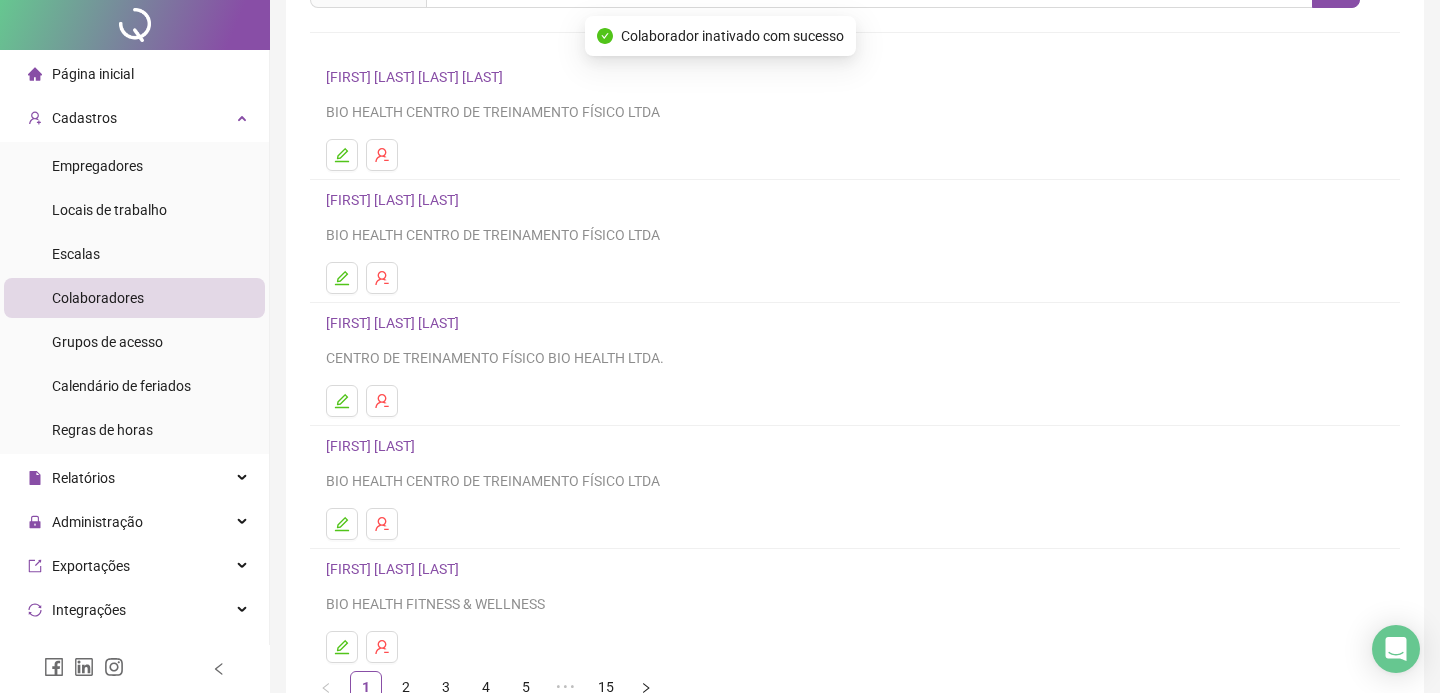 scroll, scrollTop: 274, scrollLeft: 0, axis: vertical 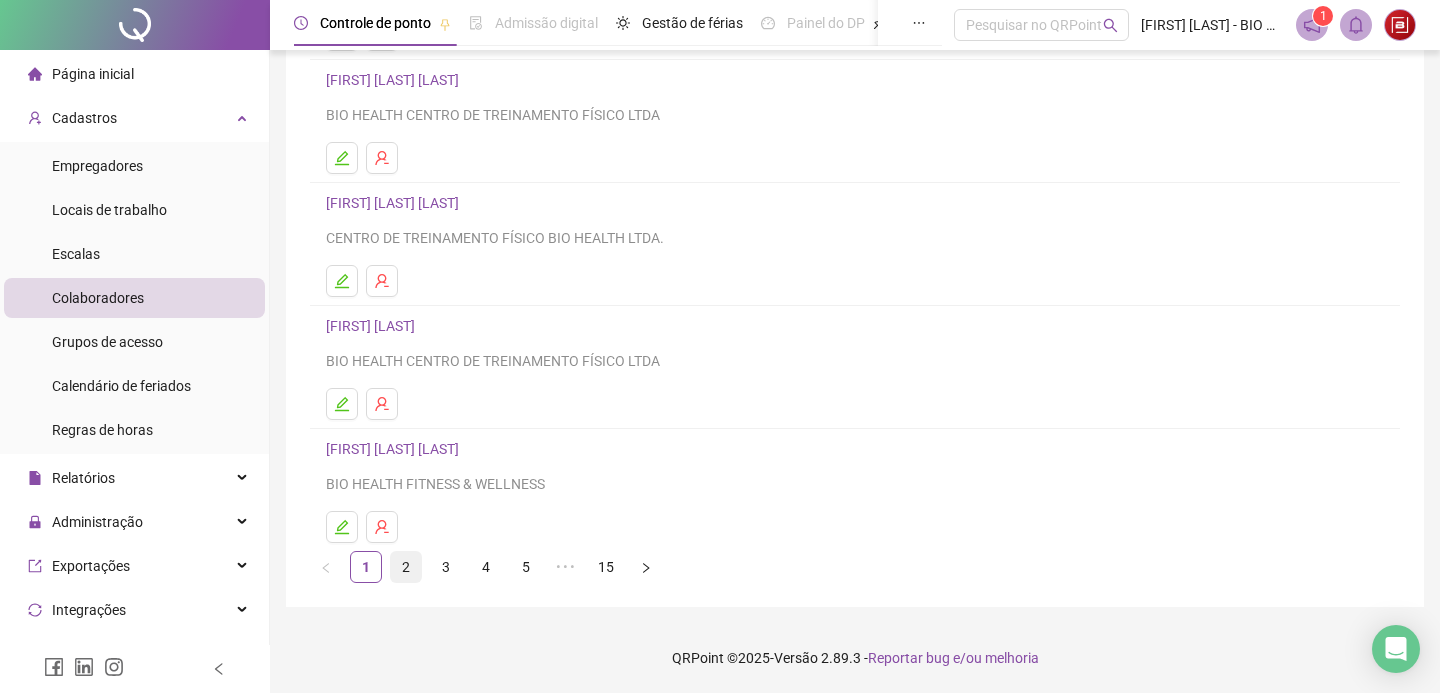 click on "2" at bounding box center (406, 567) 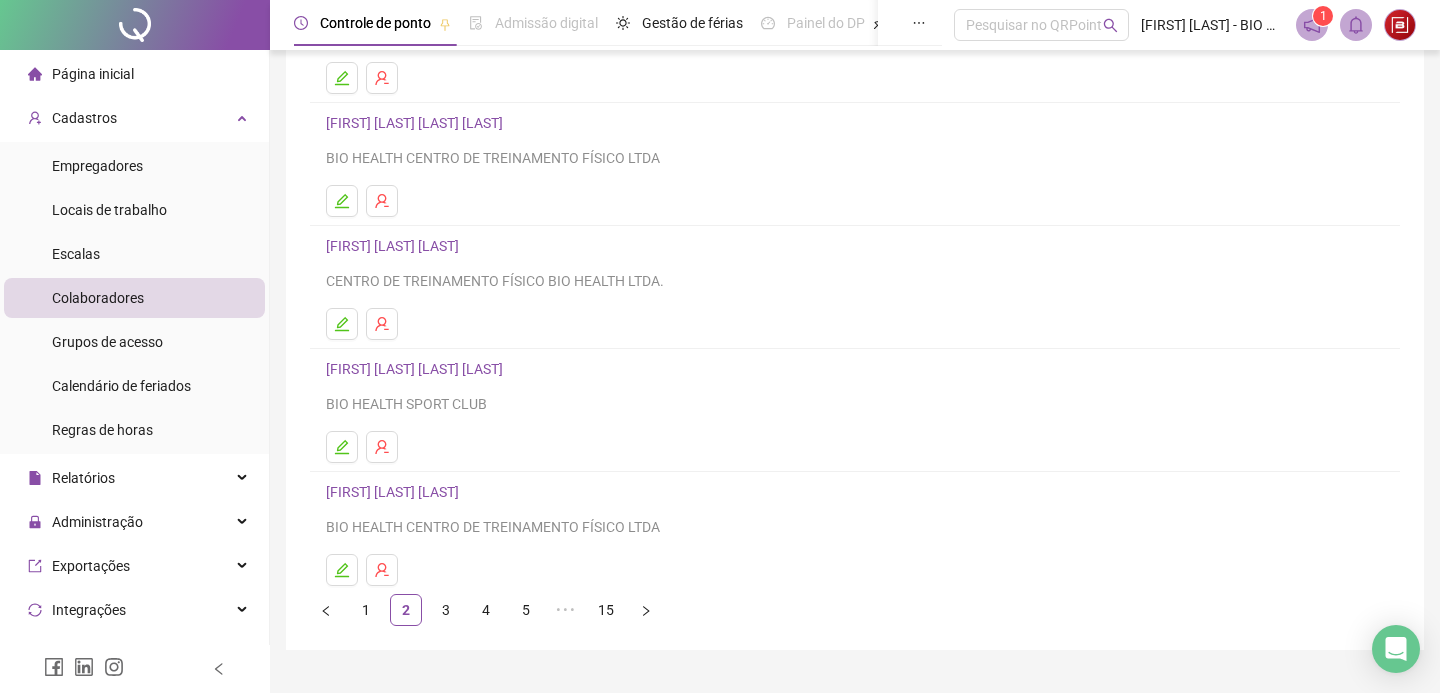 scroll, scrollTop: 274, scrollLeft: 0, axis: vertical 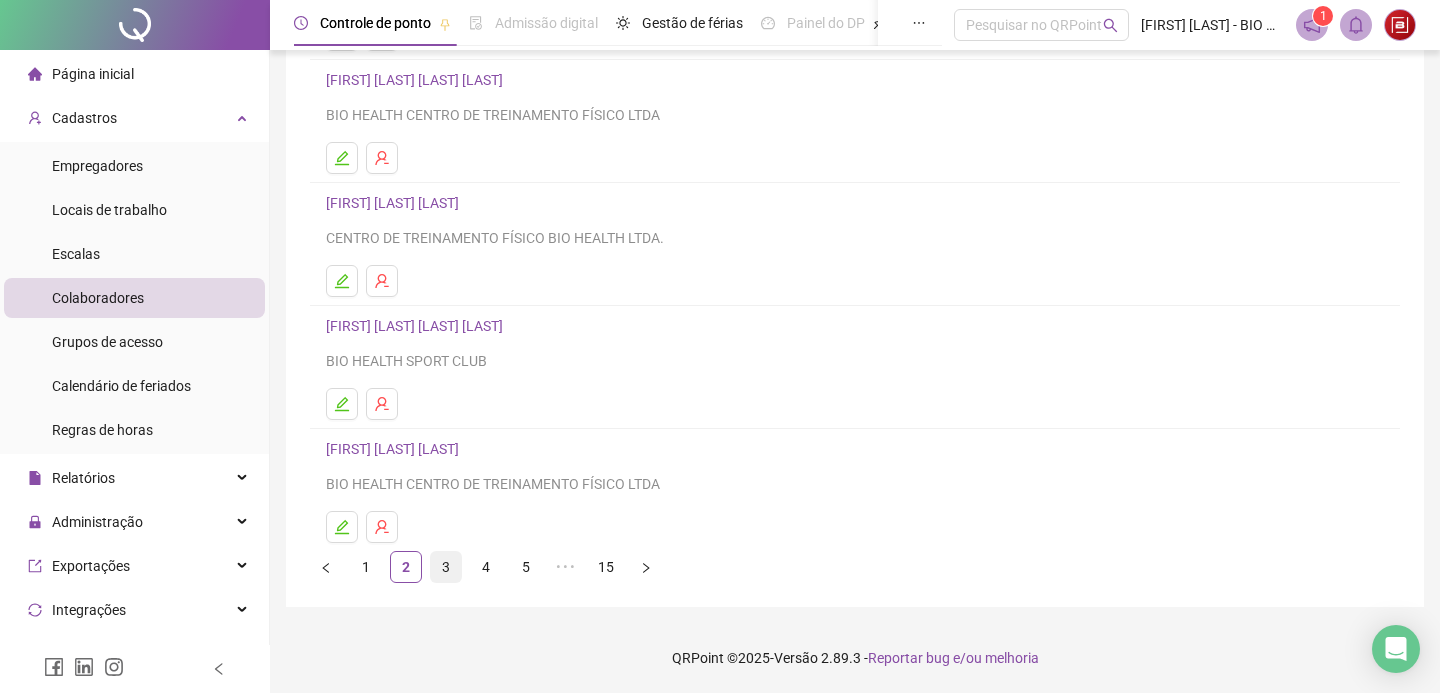 click on "3" at bounding box center [446, 567] 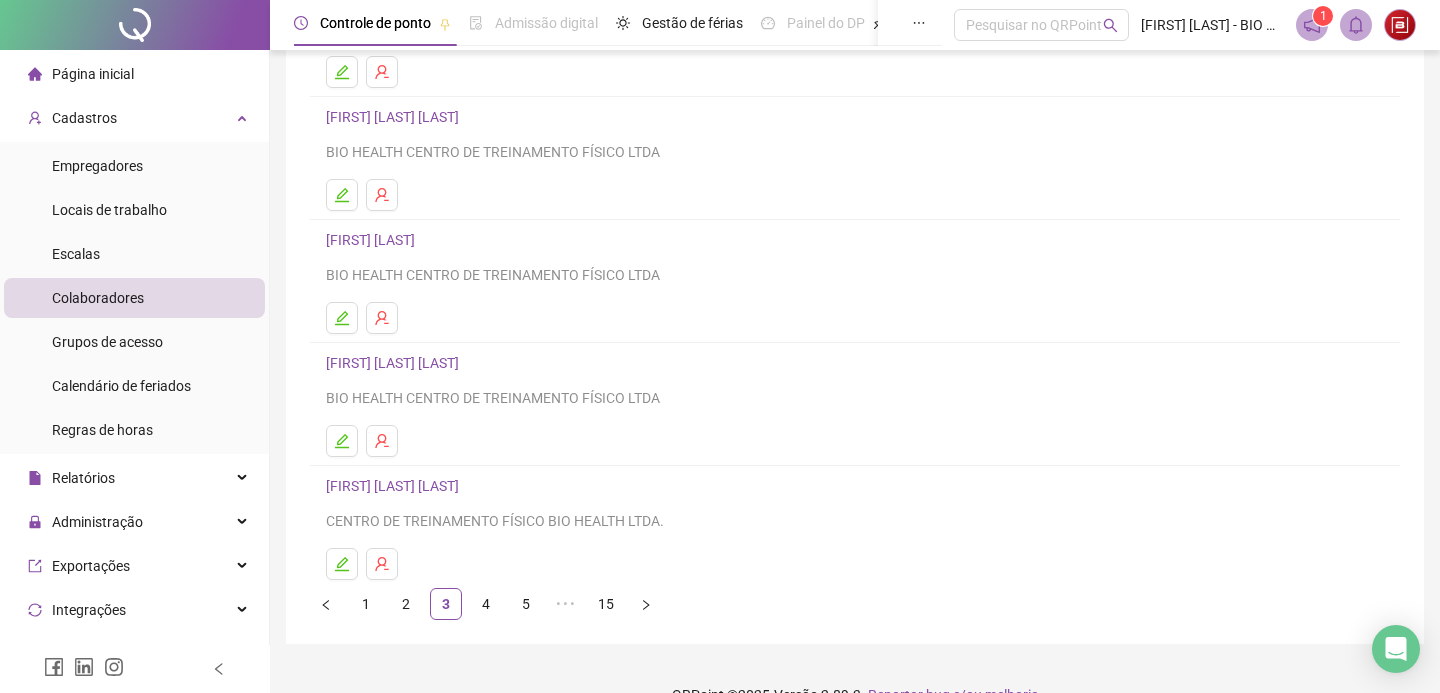 scroll, scrollTop: 274, scrollLeft: 0, axis: vertical 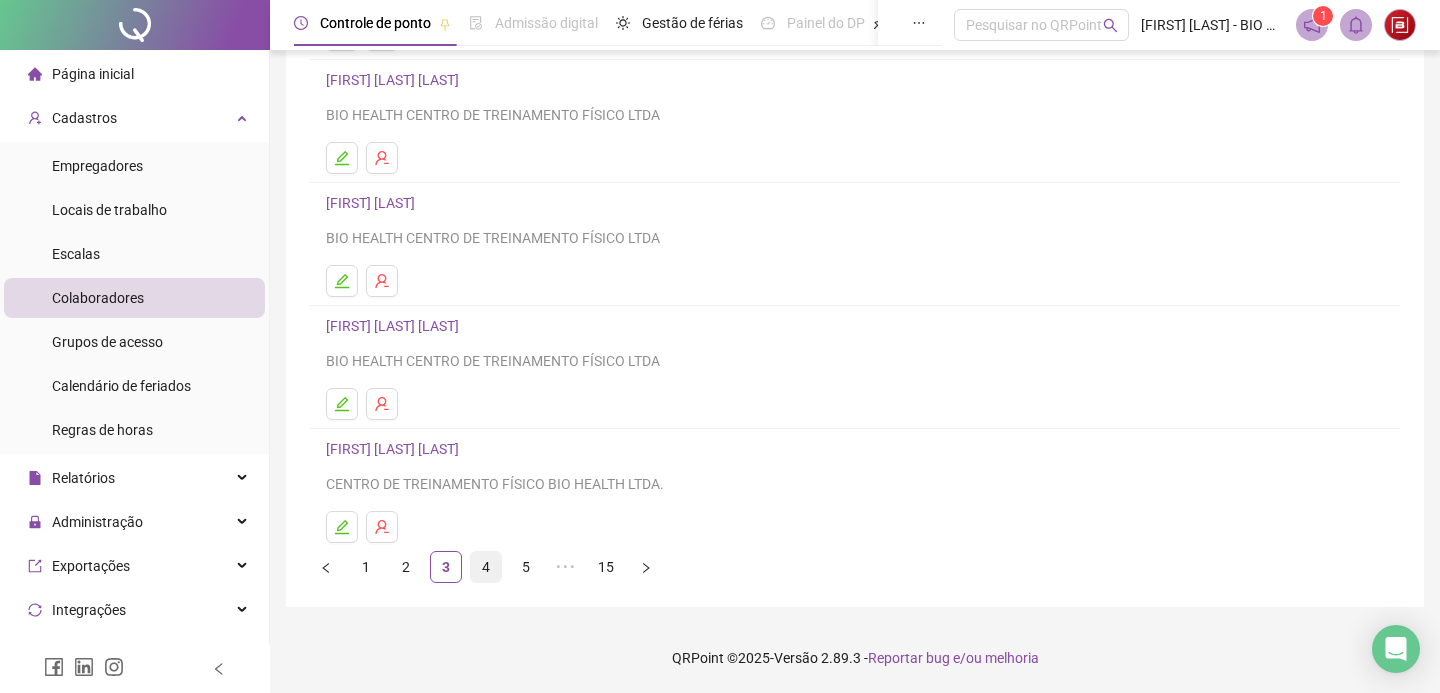 click on "4" at bounding box center (486, 567) 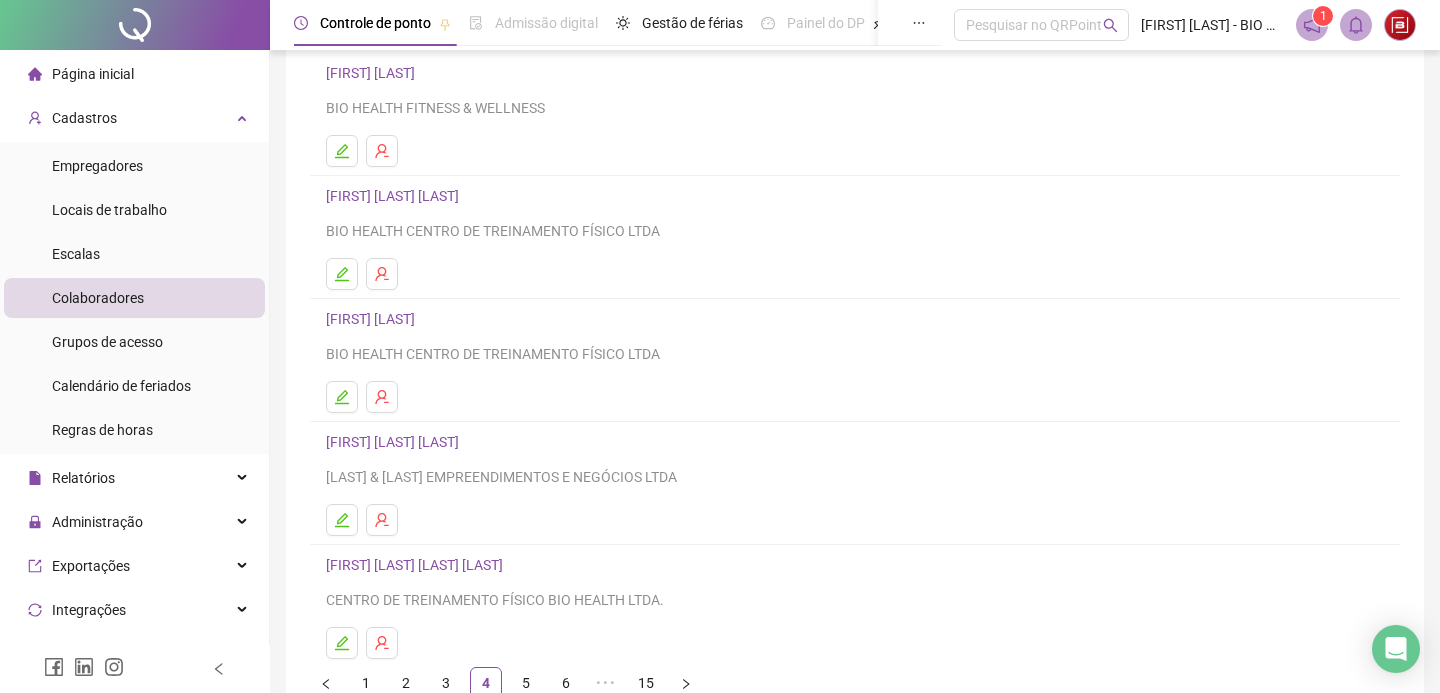 scroll, scrollTop: 274, scrollLeft: 0, axis: vertical 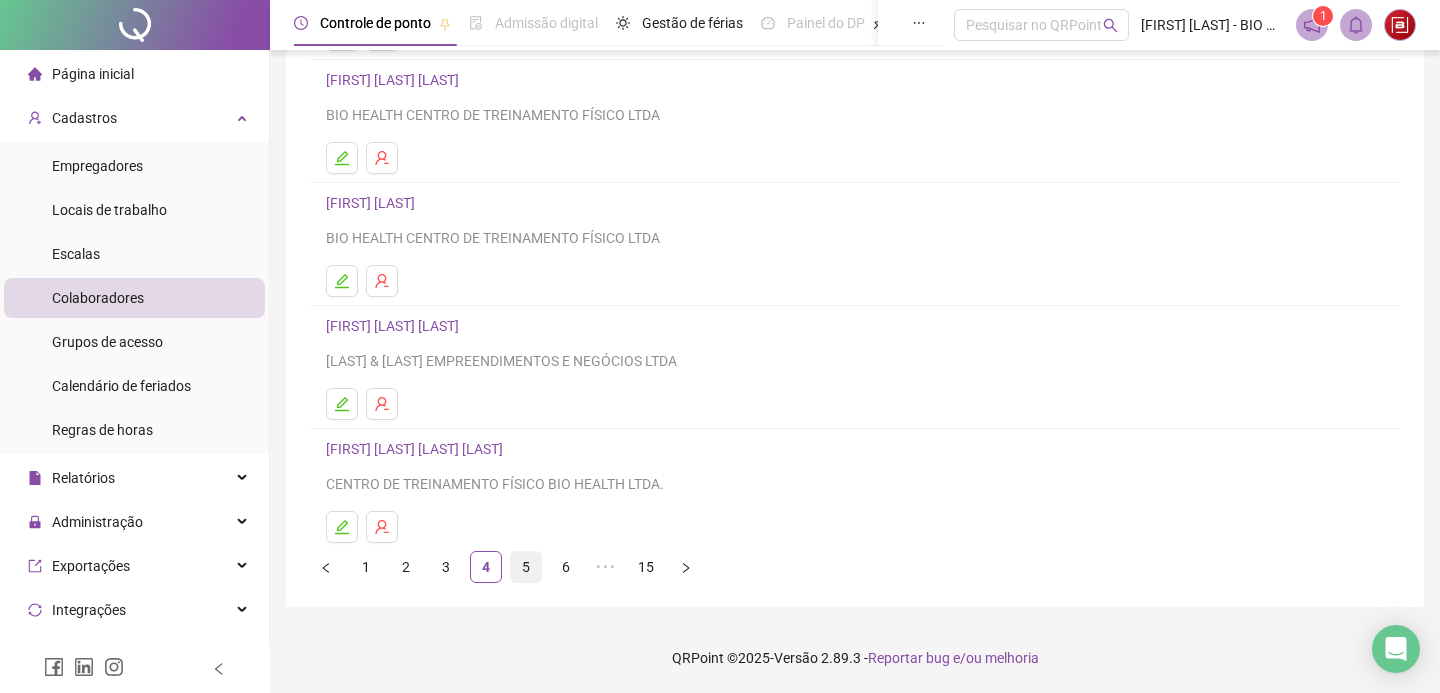 click on "5" at bounding box center (526, 567) 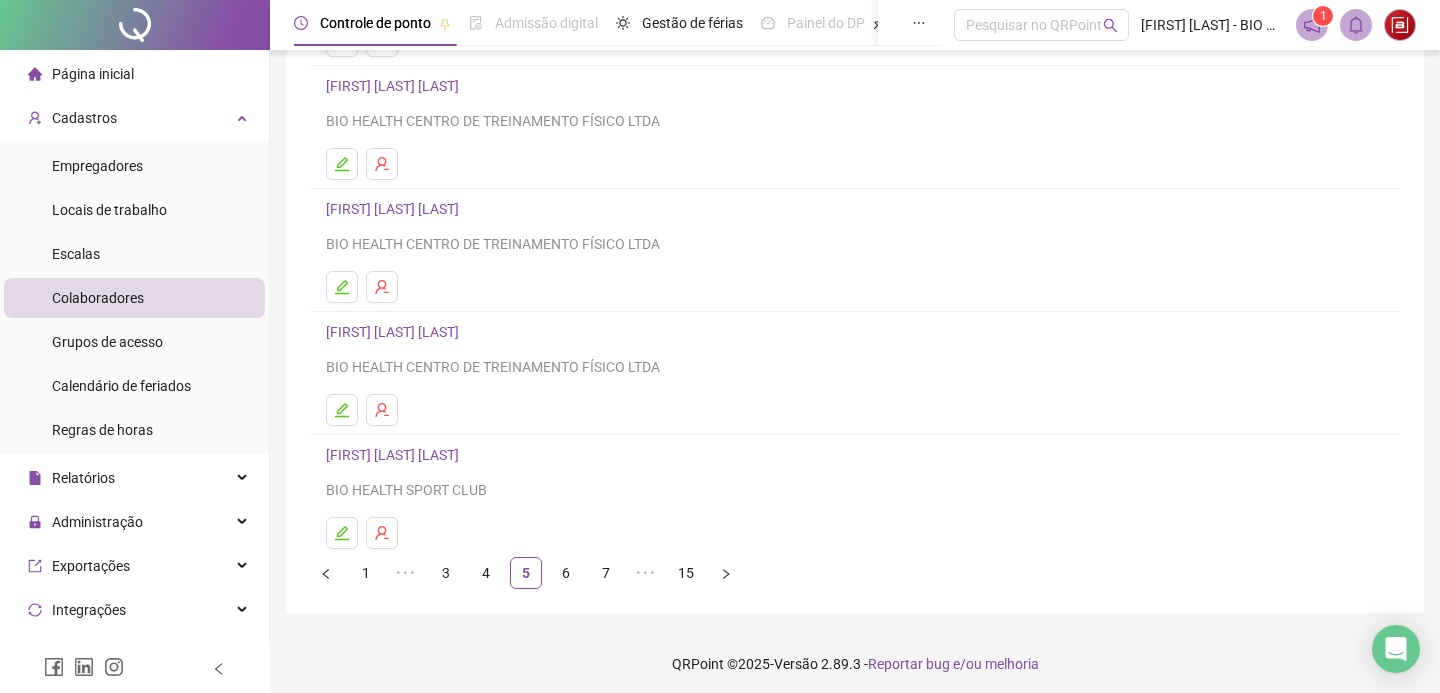 scroll, scrollTop: 274, scrollLeft: 0, axis: vertical 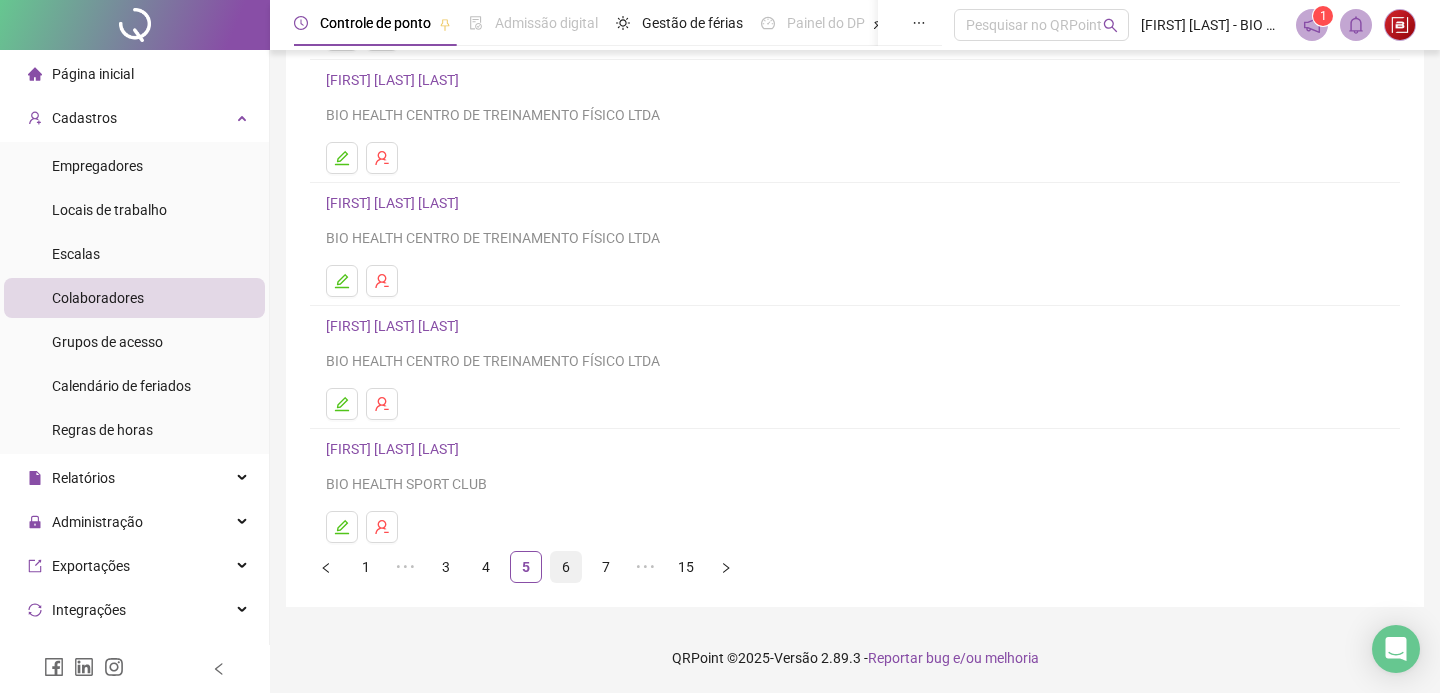 click on "6" at bounding box center (566, 567) 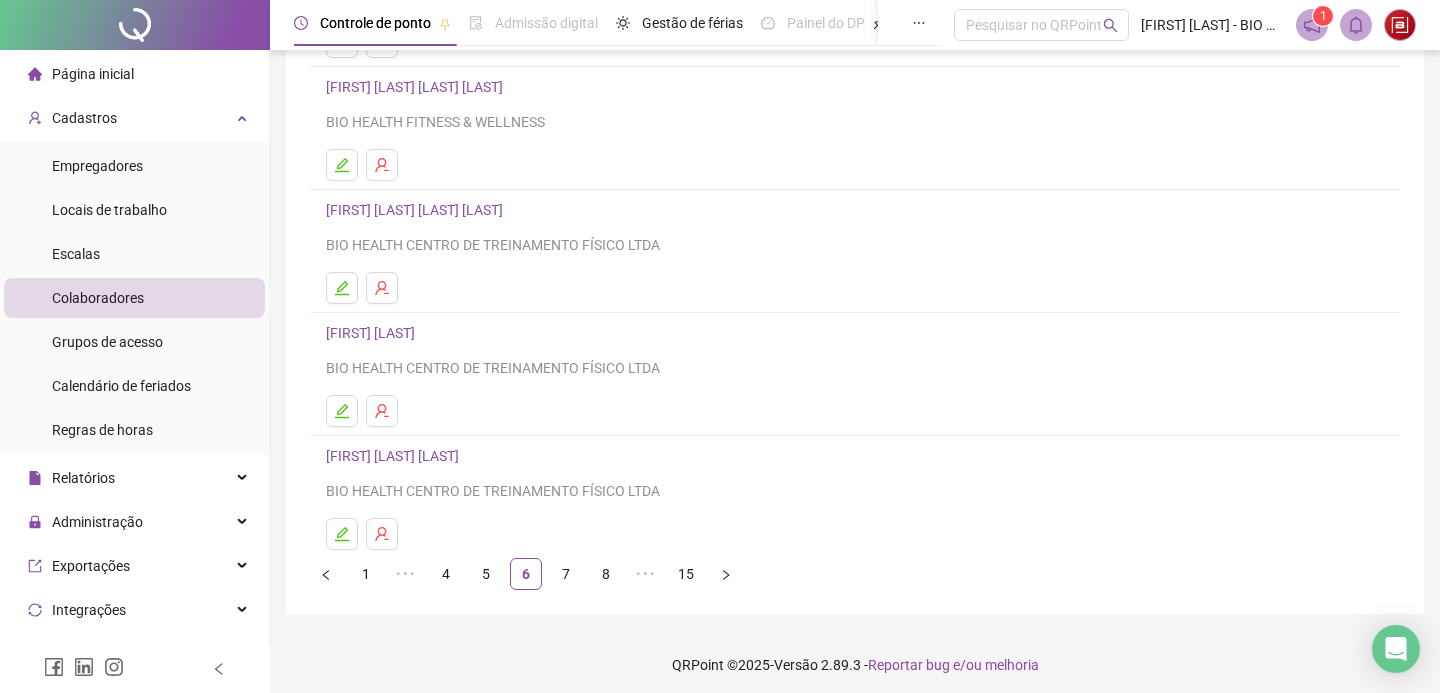 scroll, scrollTop: 274, scrollLeft: 0, axis: vertical 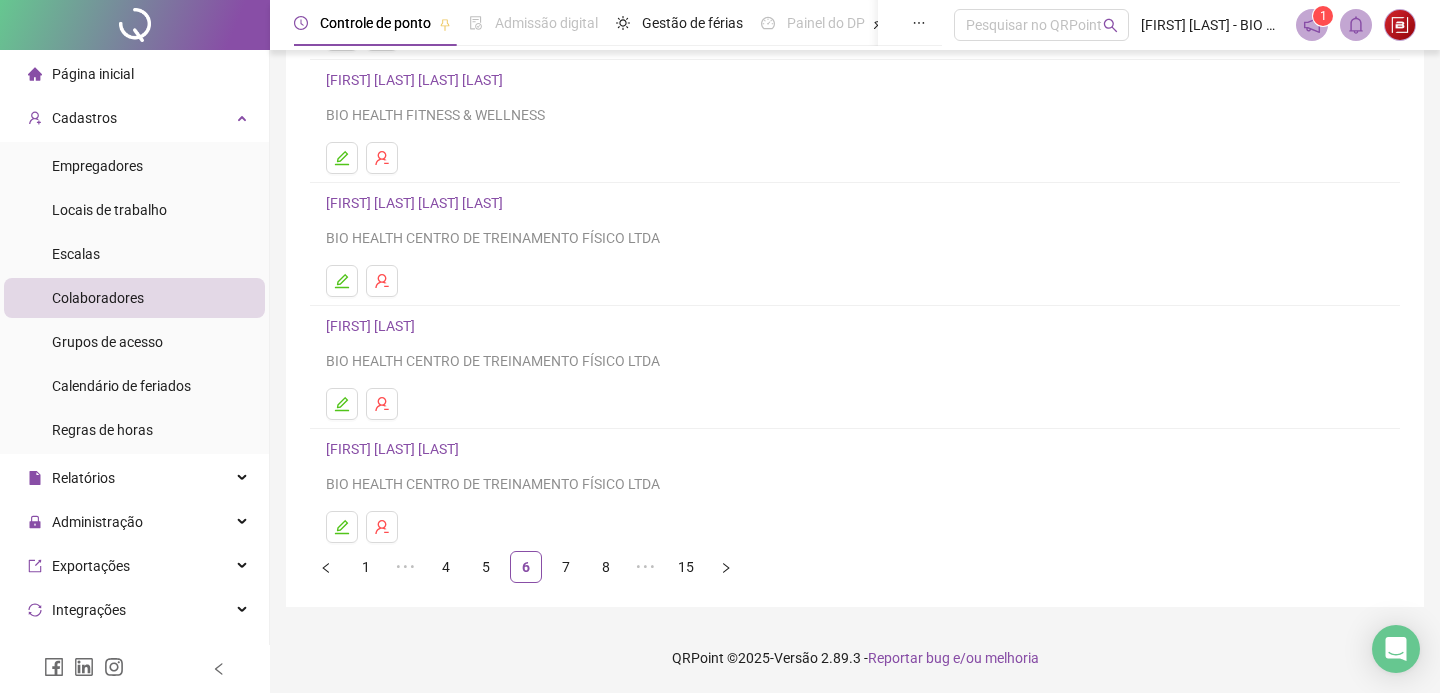 click on "[FIRST] [LAST]" at bounding box center (373, 326) 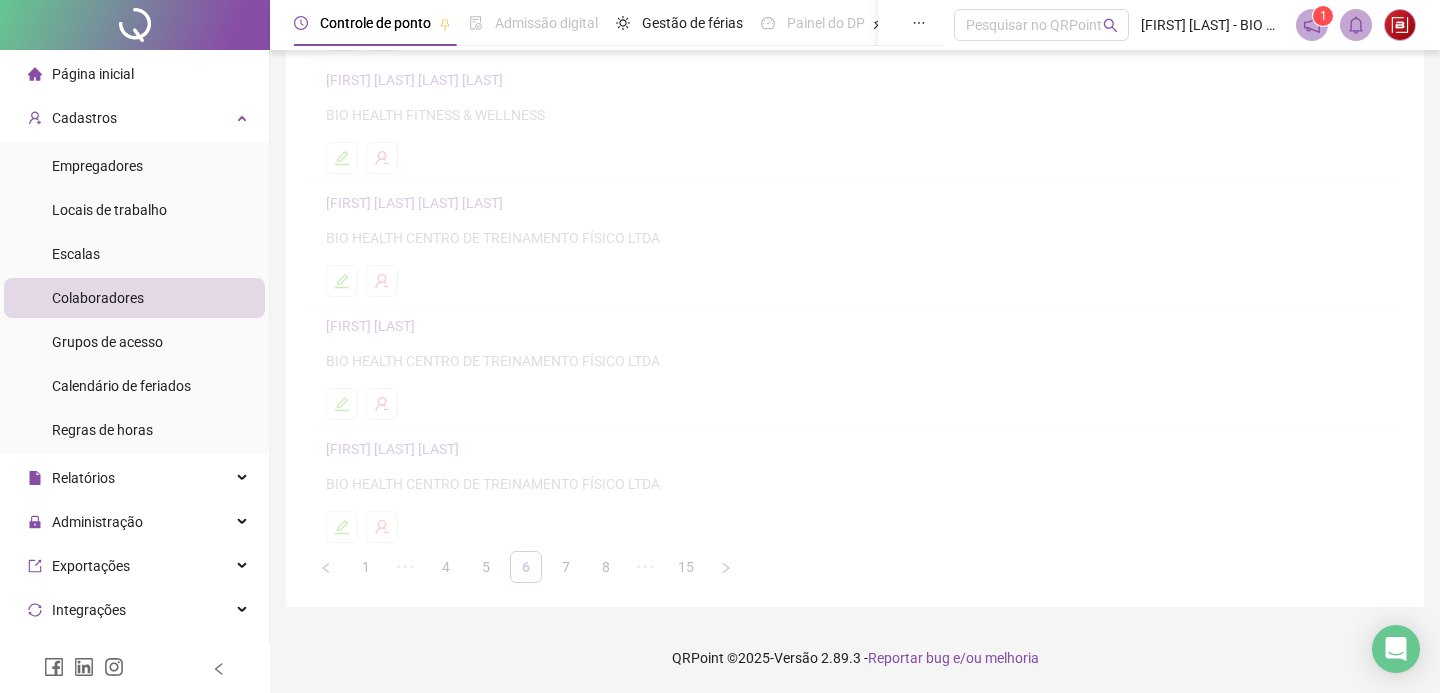 scroll, scrollTop: 284, scrollLeft: 0, axis: vertical 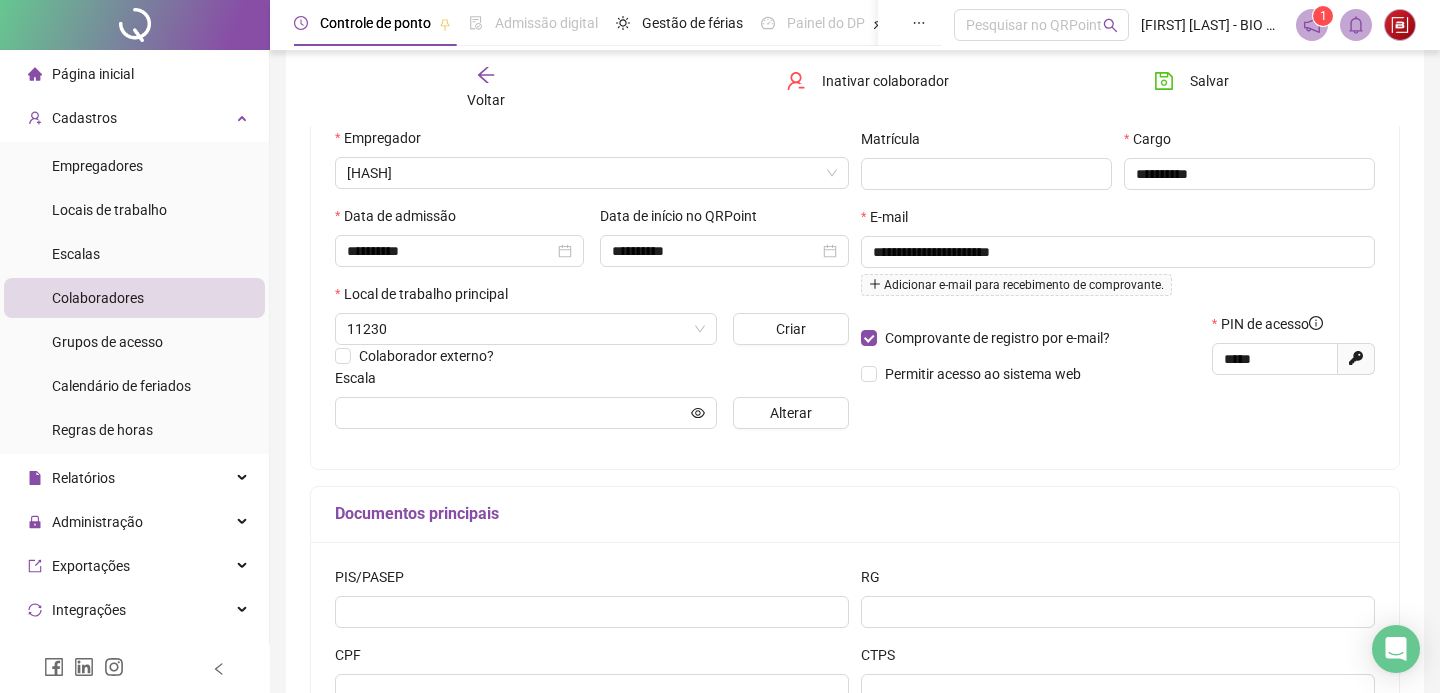 type on "**********" 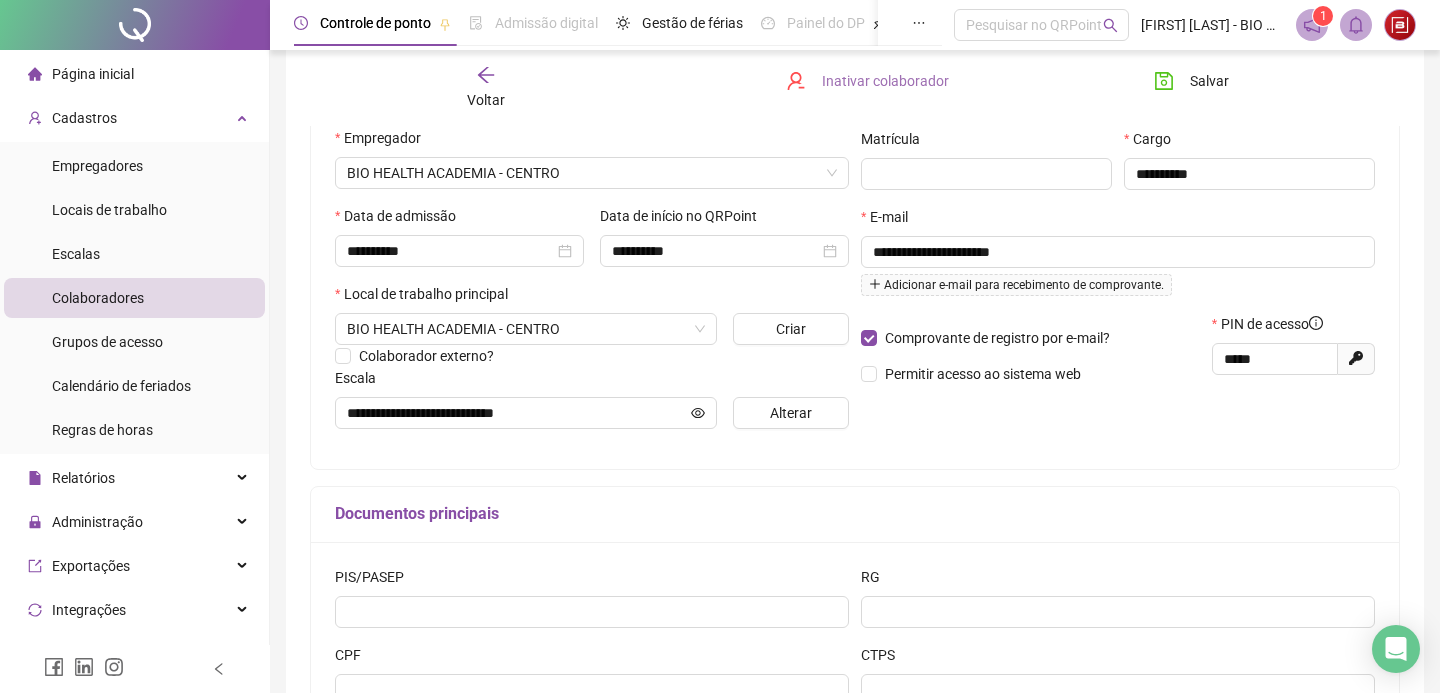 click on "Inativar colaborador" at bounding box center (867, 81) 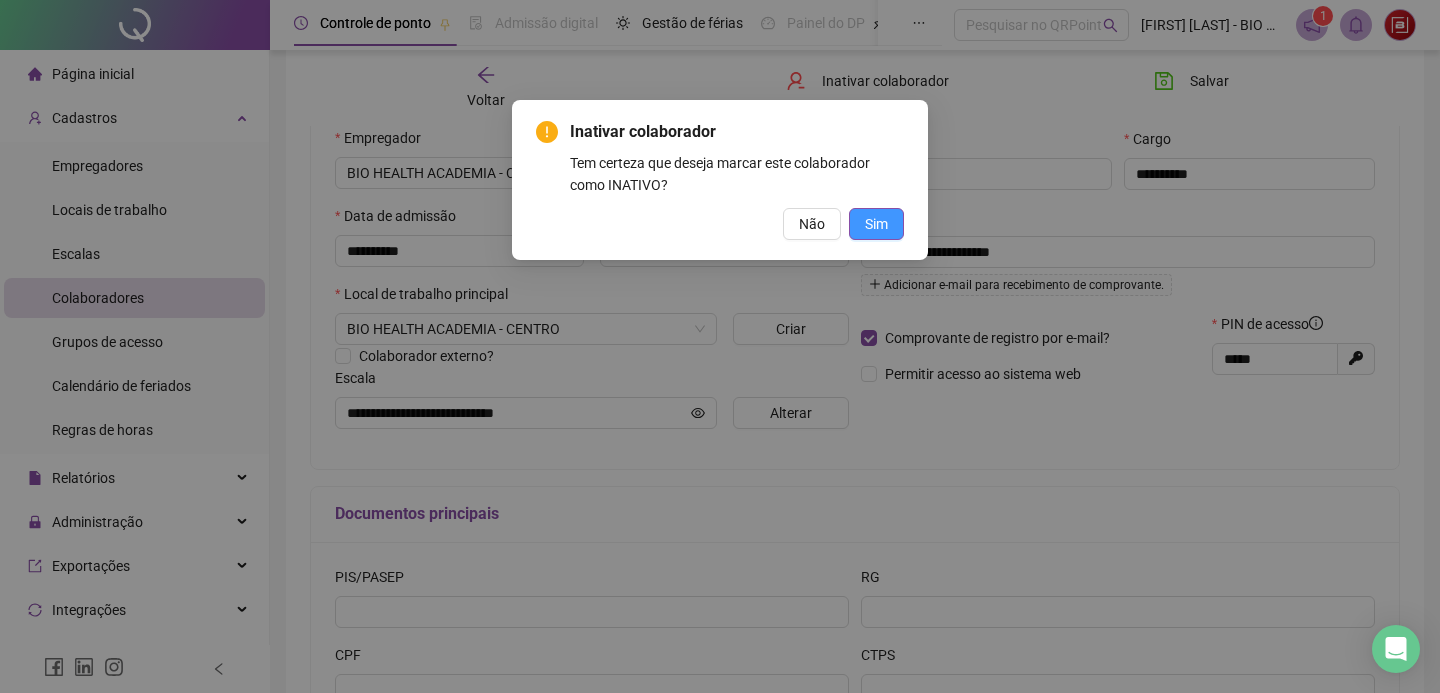click on "Sim" at bounding box center (876, 224) 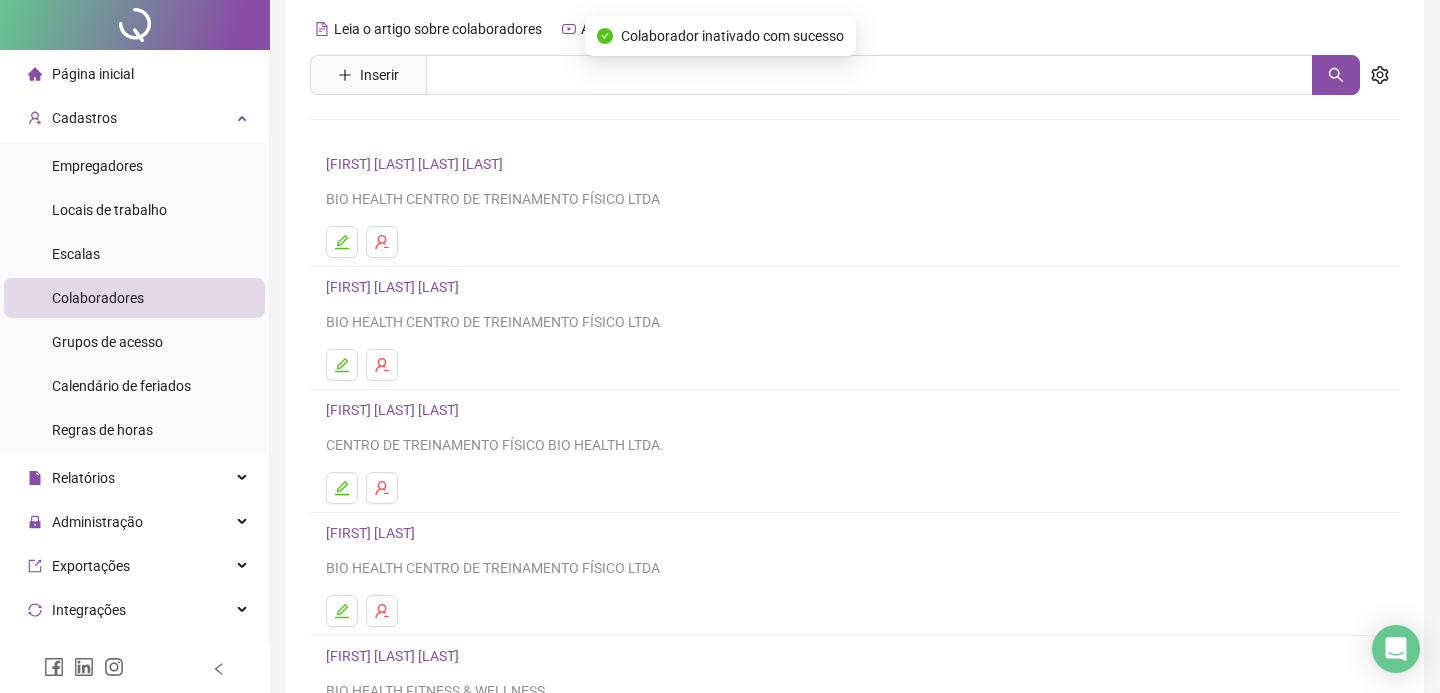 scroll, scrollTop: 274, scrollLeft: 0, axis: vertical 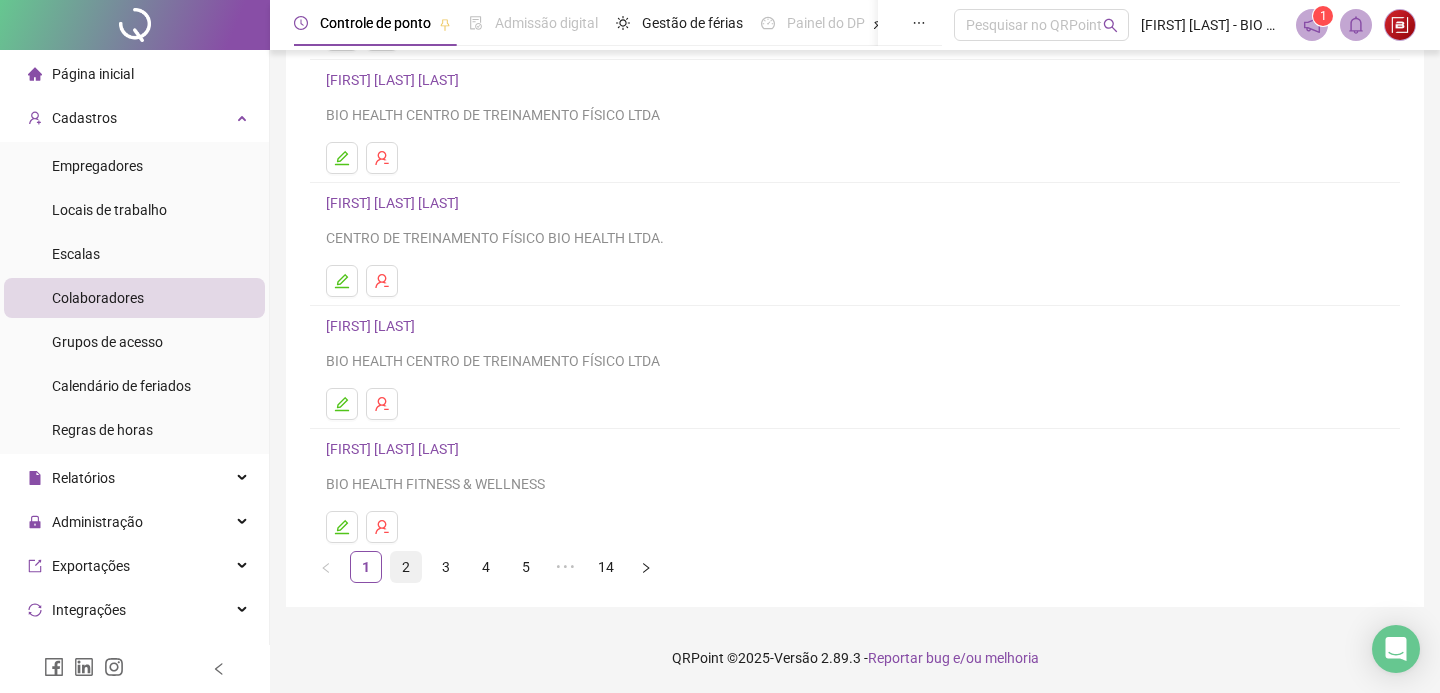 click on "2" at bounding box center [406, 567] 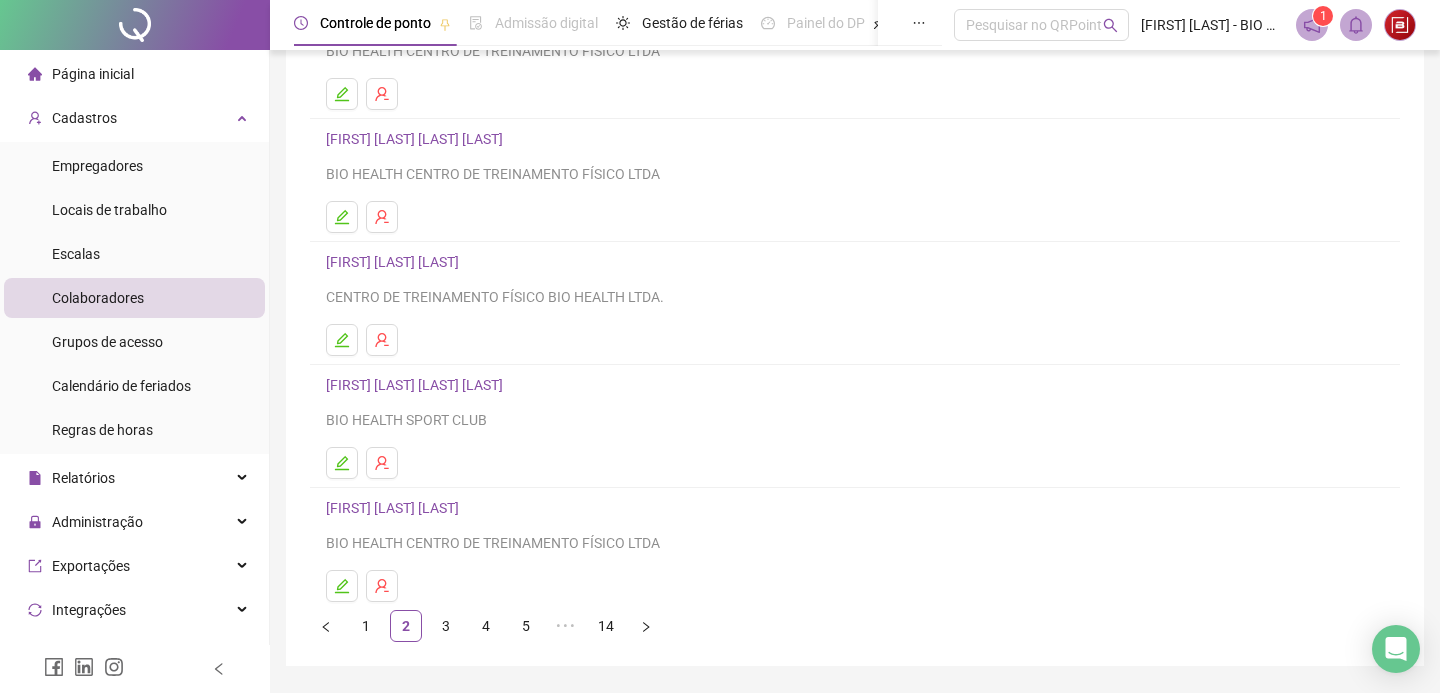 scroll, scrollTop: 274, scrollLeft: 0, axis: vertical 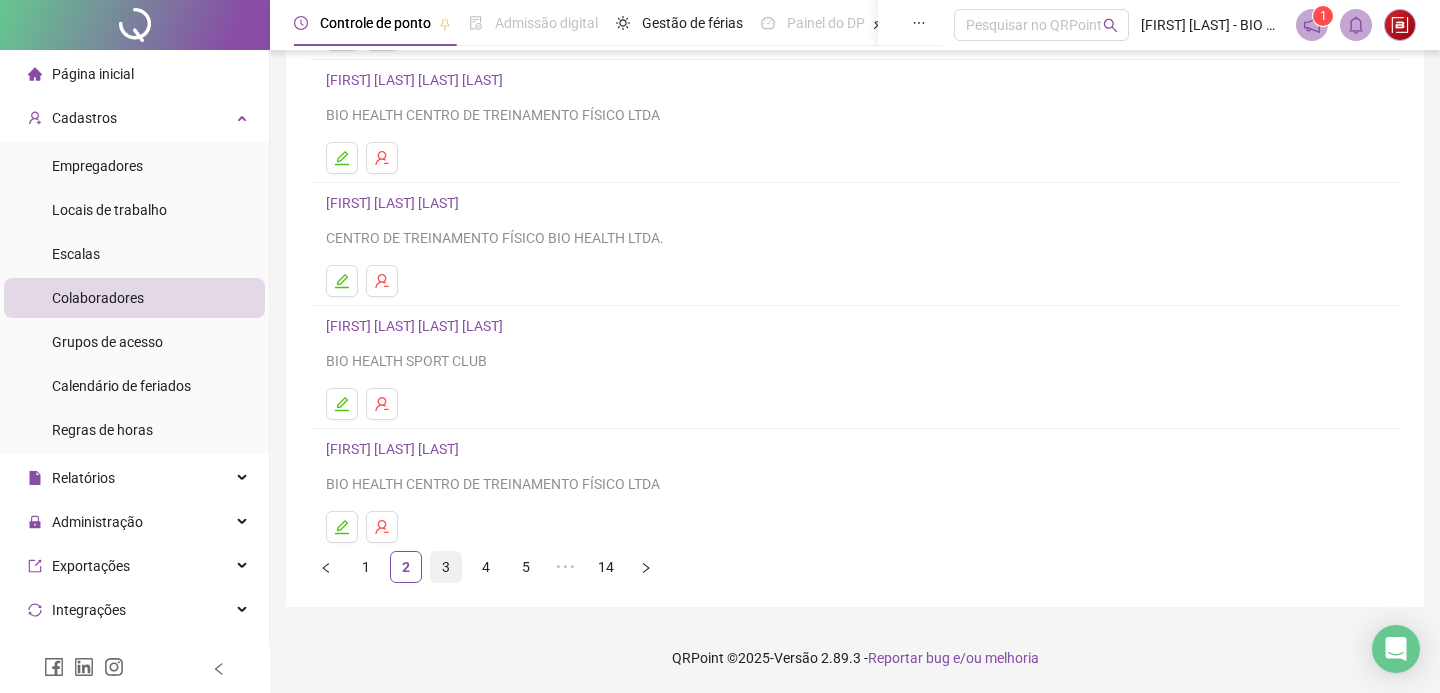 click on "3" at bounding box center [446, 567] 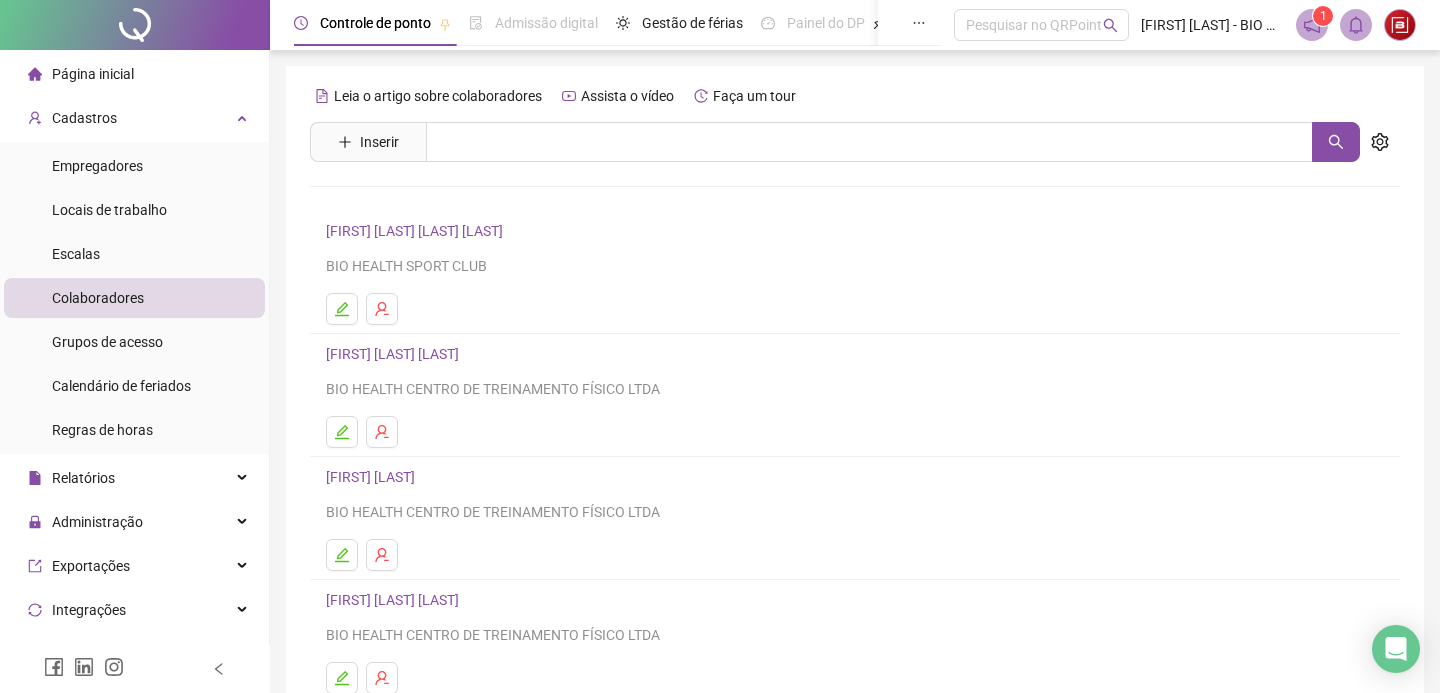 scroll, scrollTop: 274, scrollLeft: 0, axis: vertical 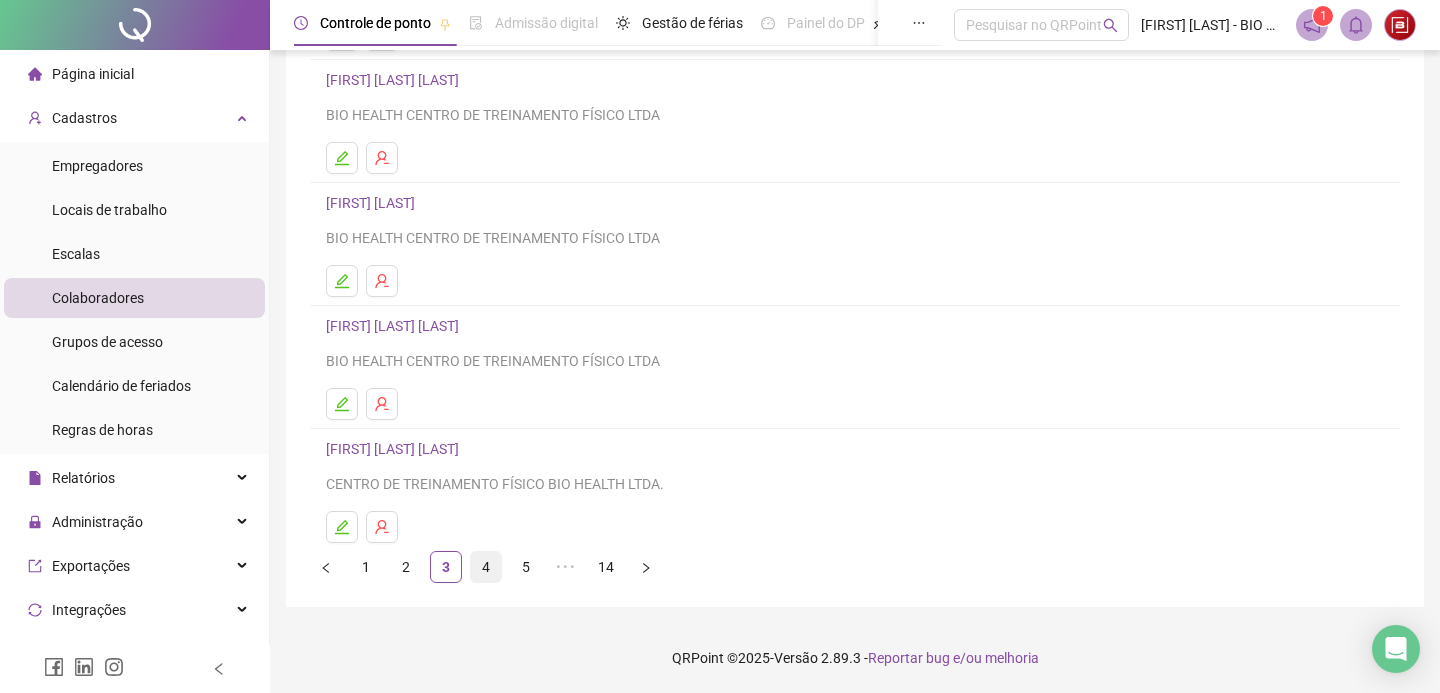 click on "4" at bounding box center (486, 567) 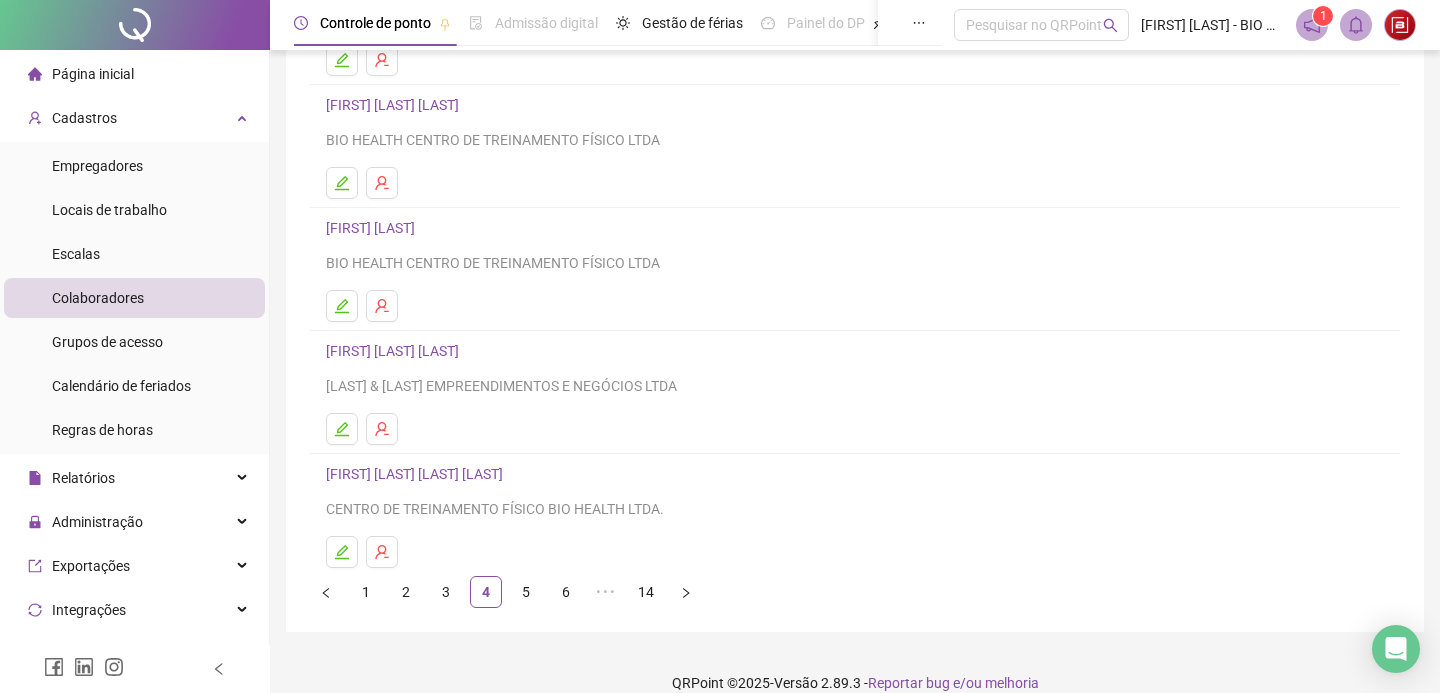 scroll, scrollTop: 274, scrollLeft: 0, axis: vertical 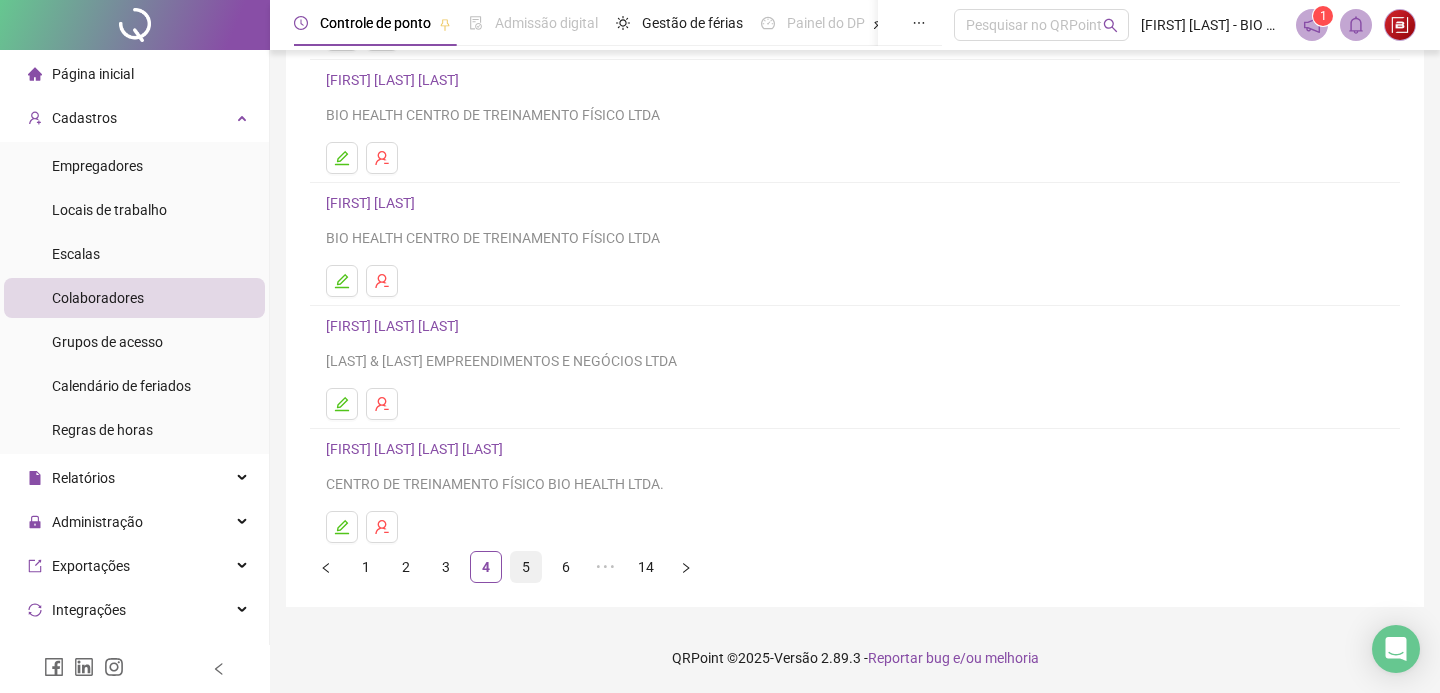 click on "5" at bounding box center [526, 567] 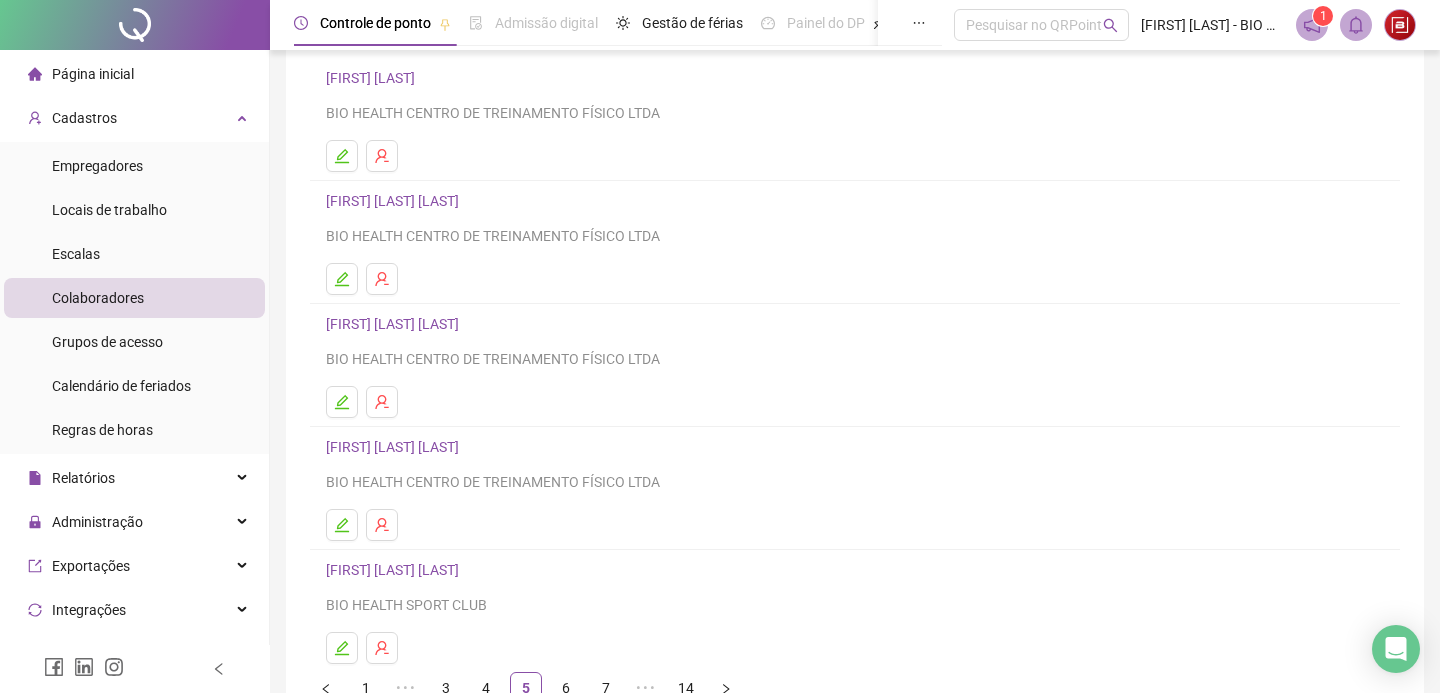 scroll, scrollTop: 274, scrollLeft: 0, axis: vertical 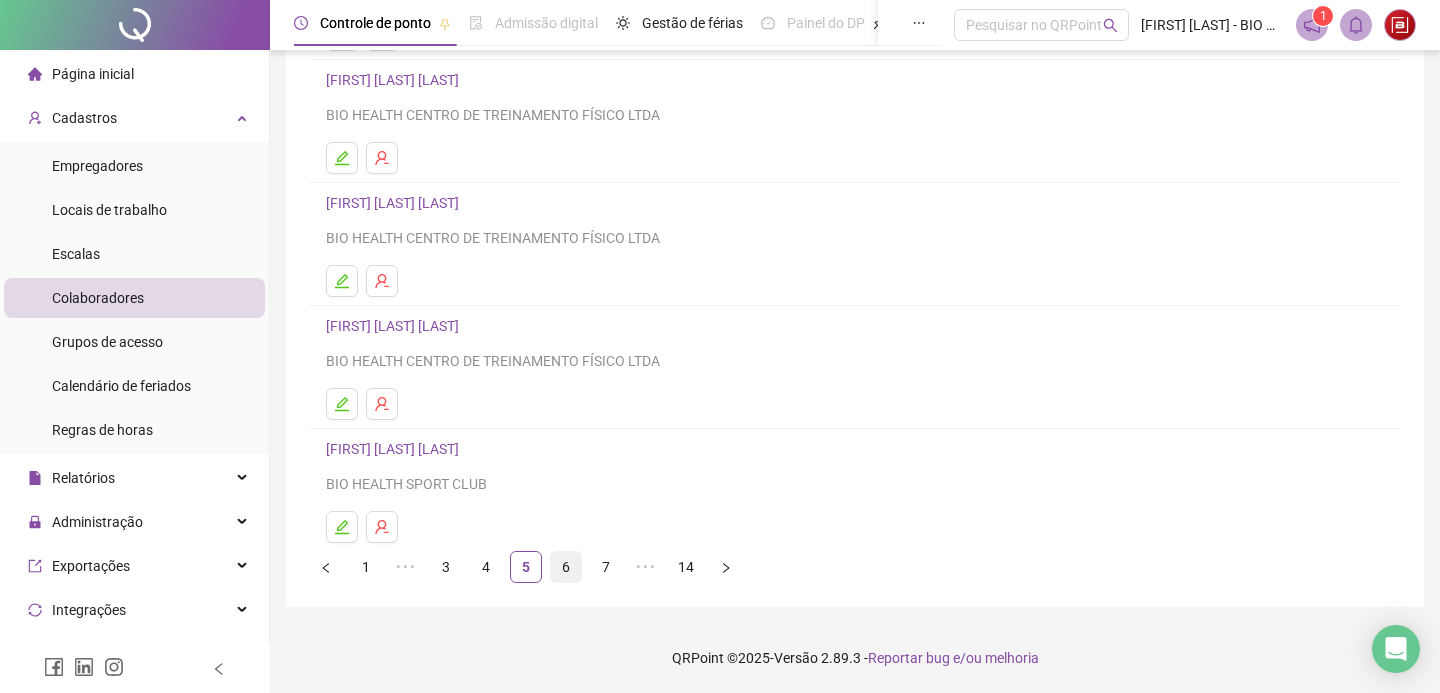 click on "6" at bounding box center (566, 567) 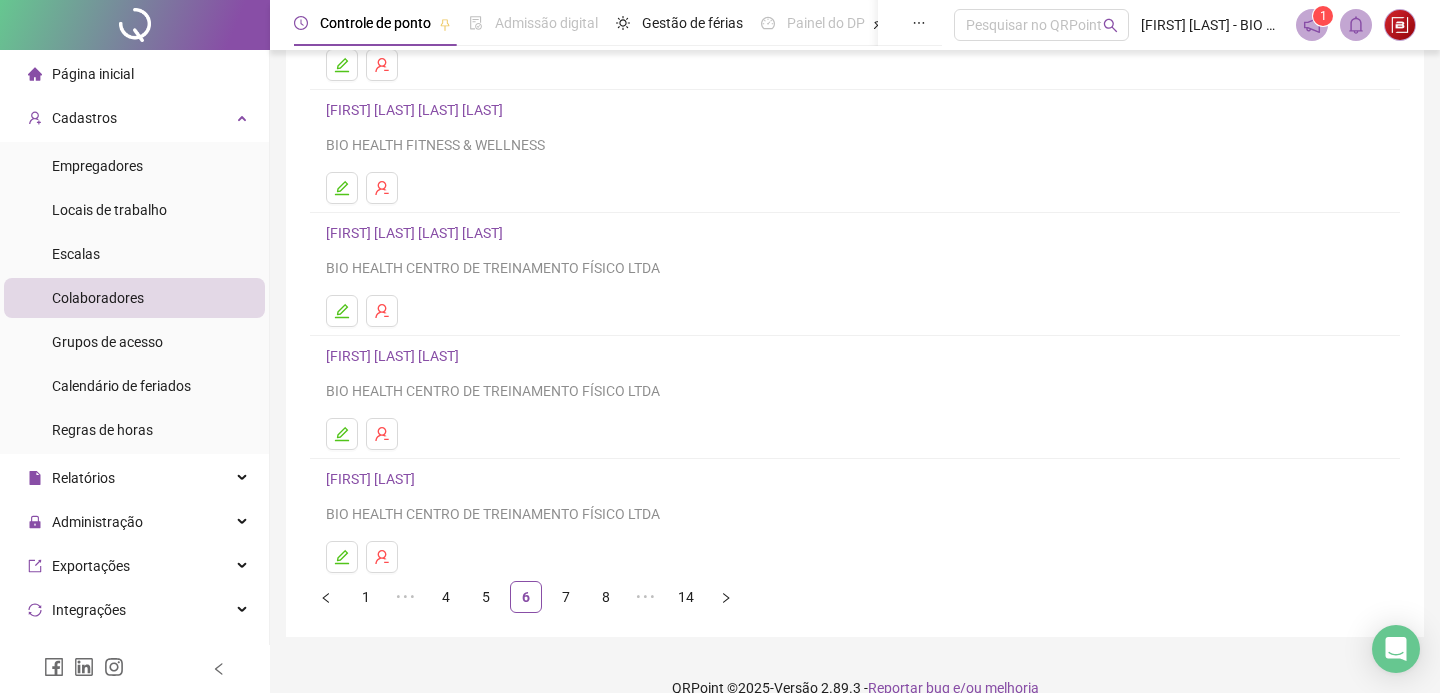 scroll, scrollTop: 274, scrollLeft: 0, axis: vertical 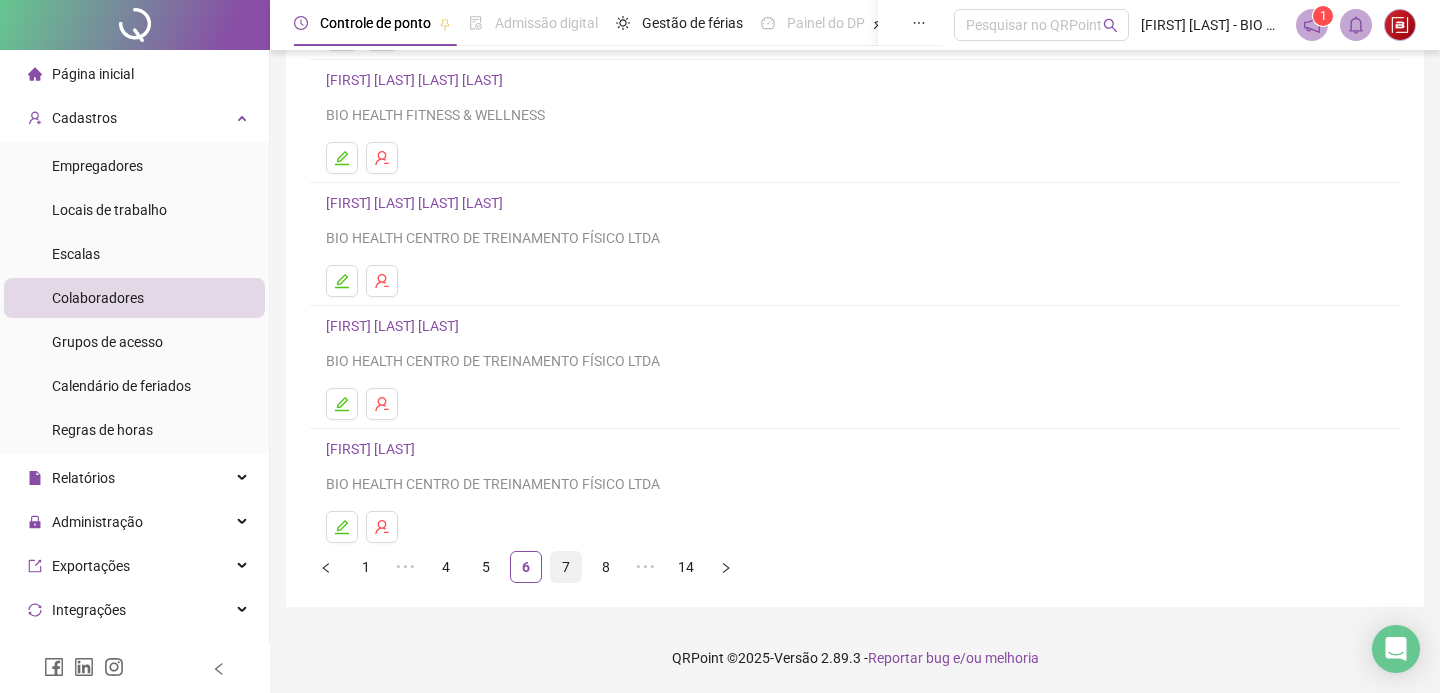 click on "7" at bounding box center [566, 567] 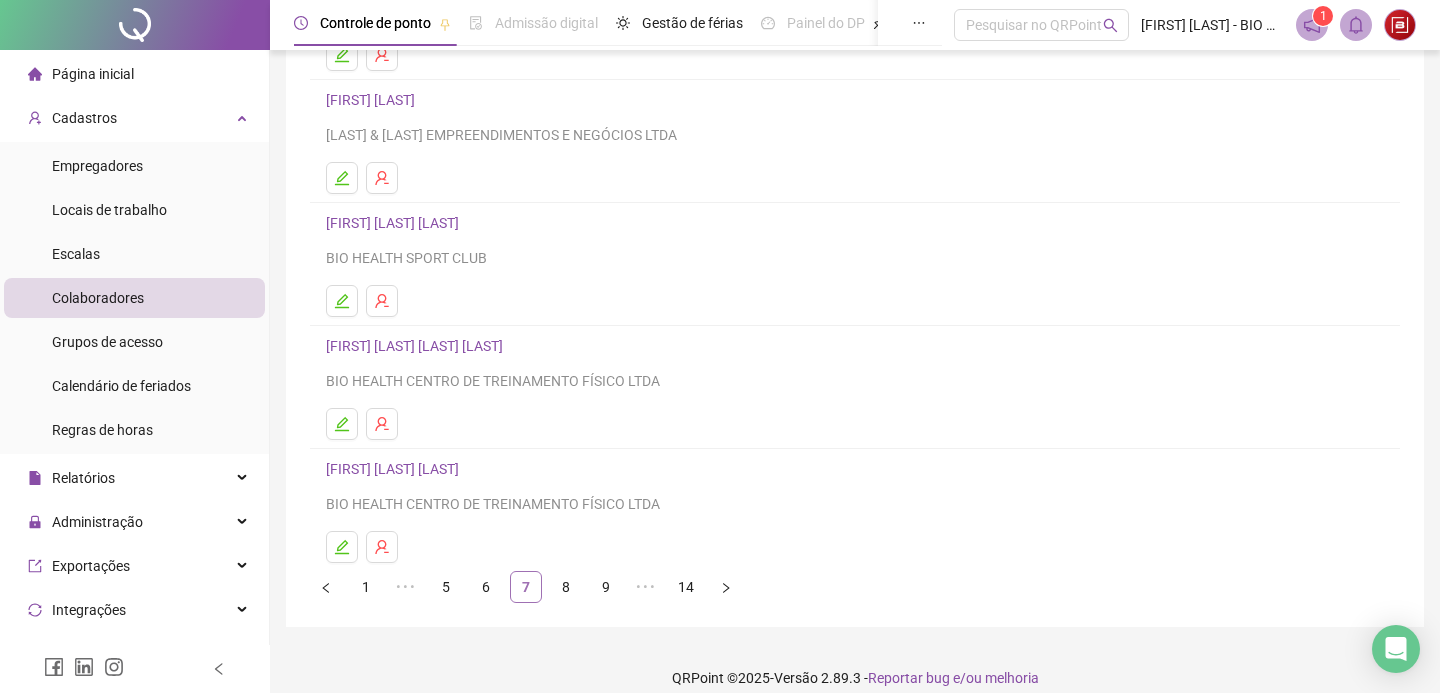 scroll, scrollTop: 260, scrollLeft: 0, axis: vertical 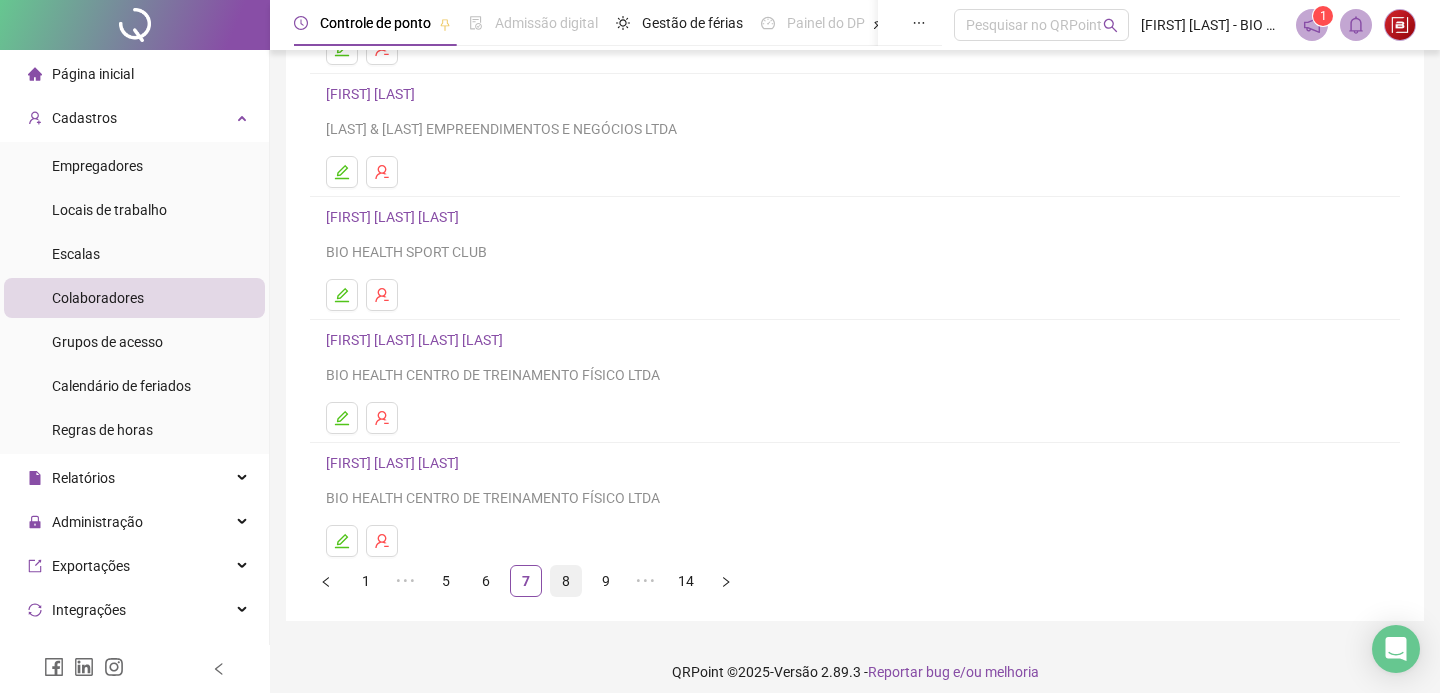 click on "8" at bounding box center [566, 581] 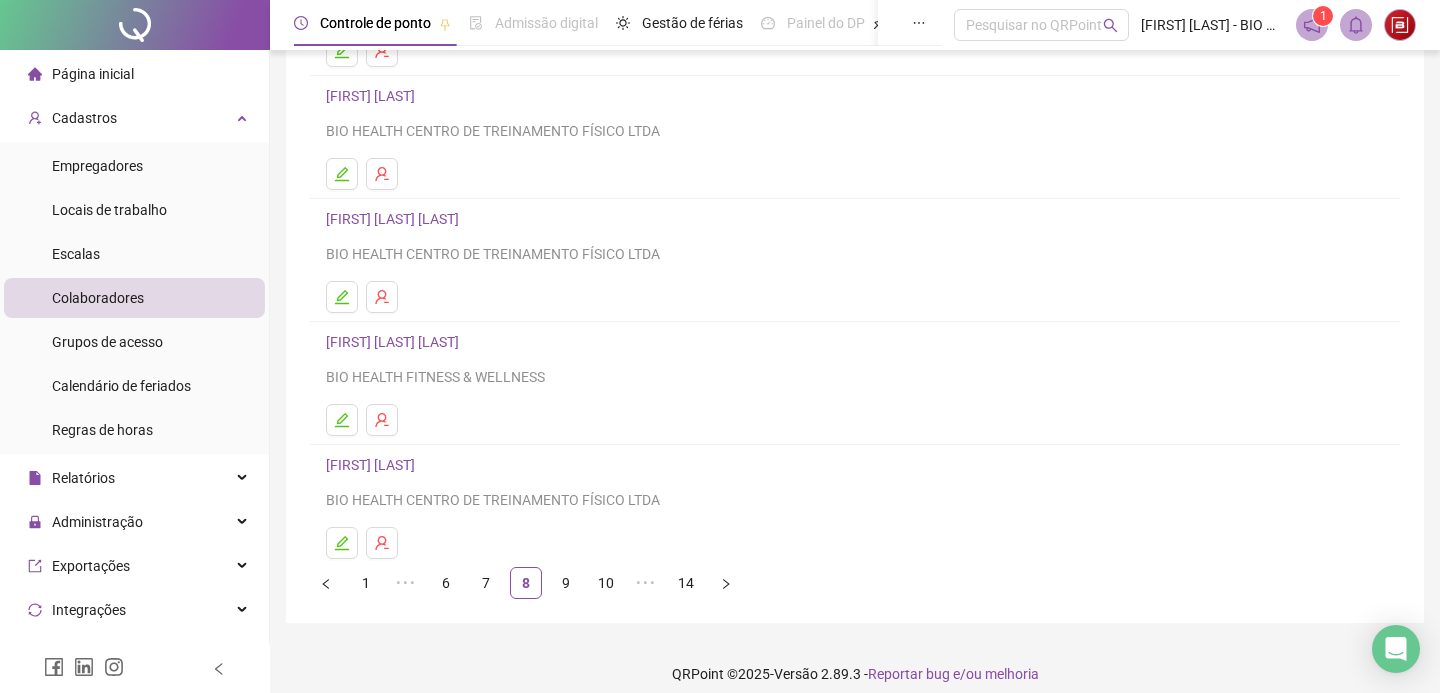 scroll, scrollTop: 274, scrollLeft: 0, axis: vertical 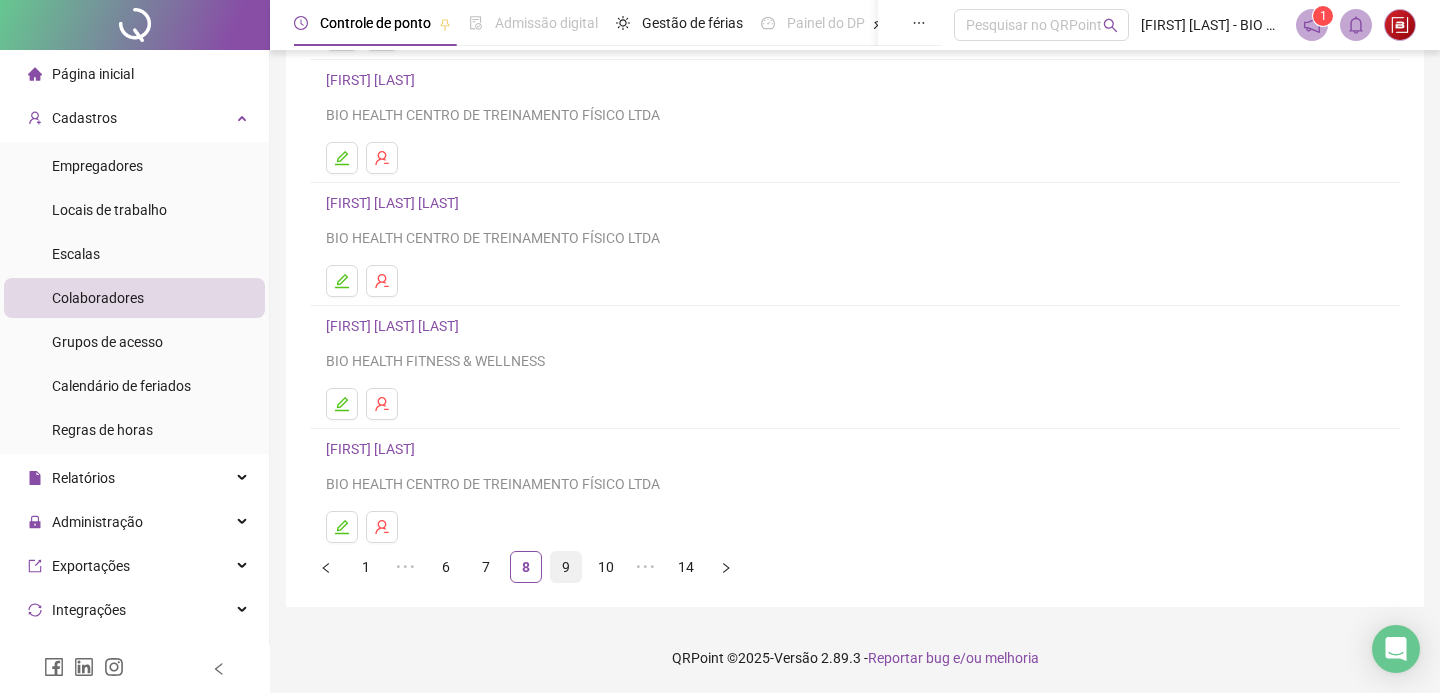 click on "9" at bounding box center [566, 567] 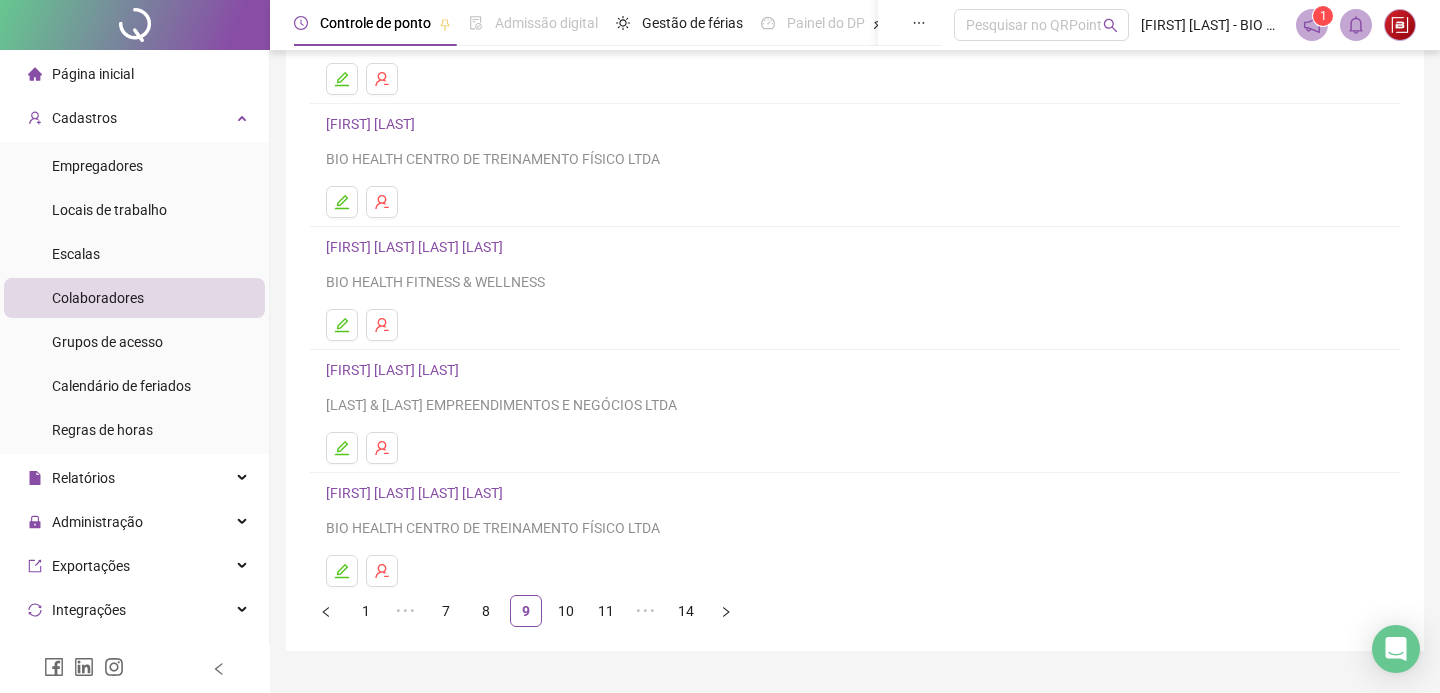 scroll, scrollTop: 236, scrollLeft: 0, axis: vertical 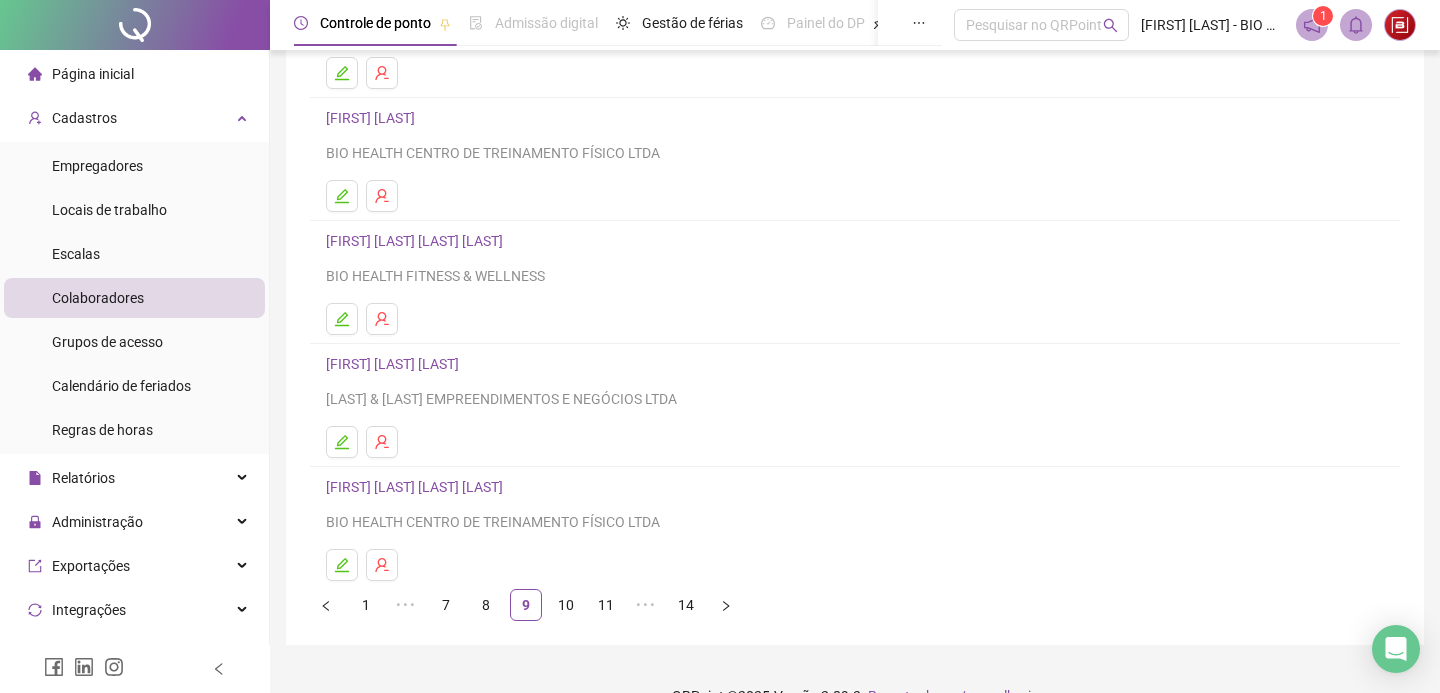 click on "[FIRST] [LAST] [LAST] [LAST]" at bounding box center (417, 241) 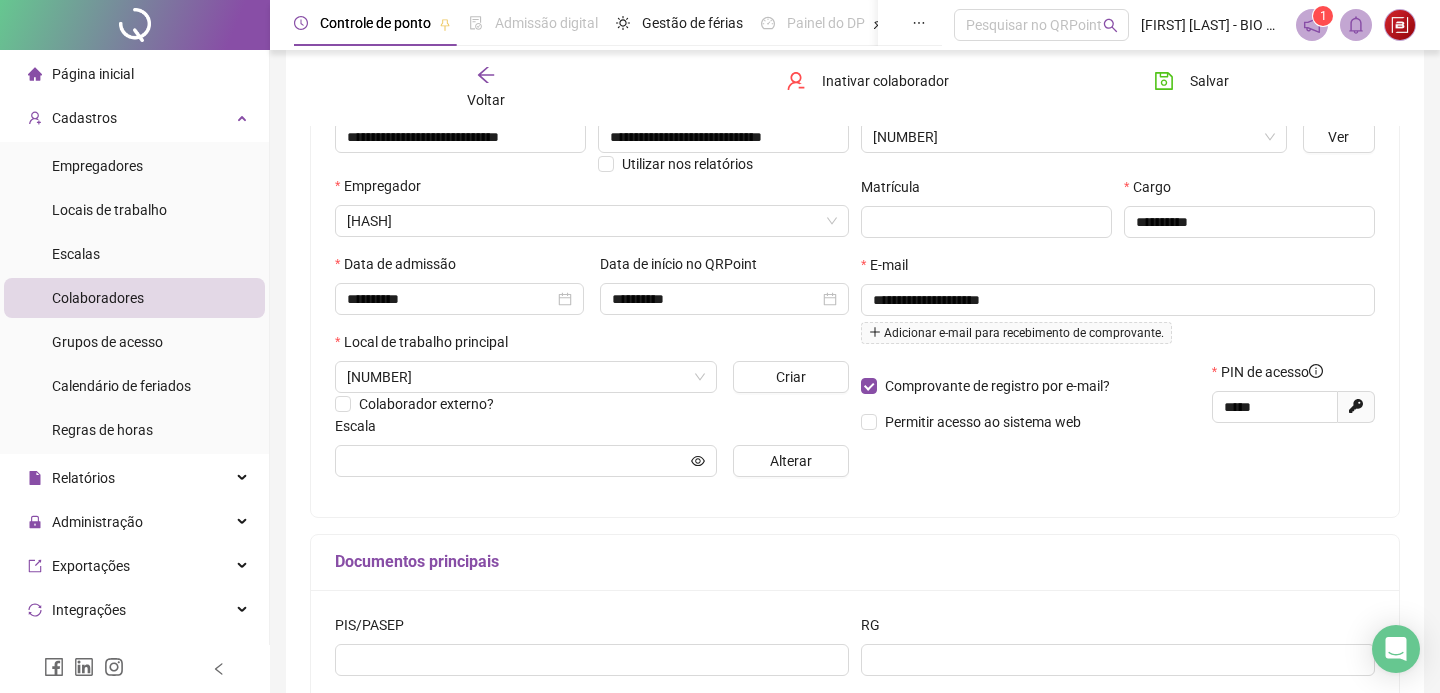 scroll, scrollTop: 246, scrollLeft: 0, axis: vertical 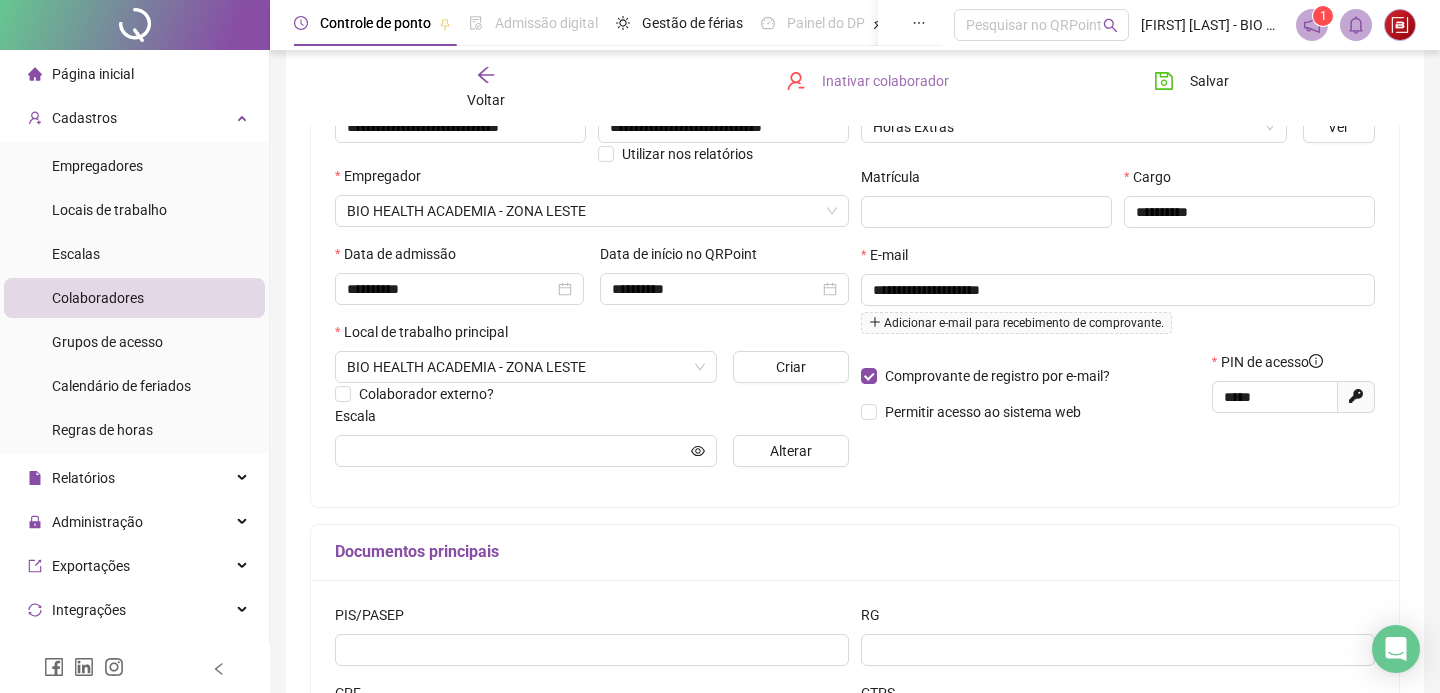 click on "Inativar colaborador" at bounding box center [885, 81] 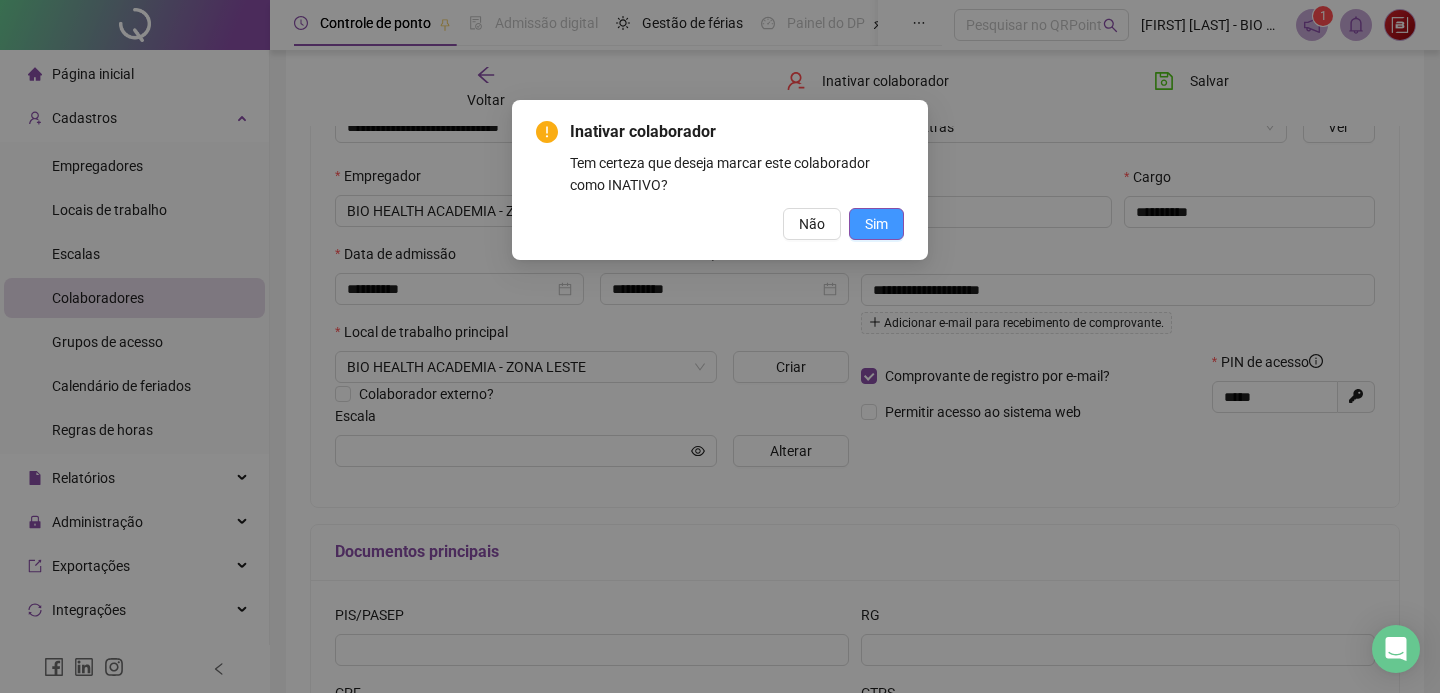 click on "Sim" at bounding box center (876, 224) 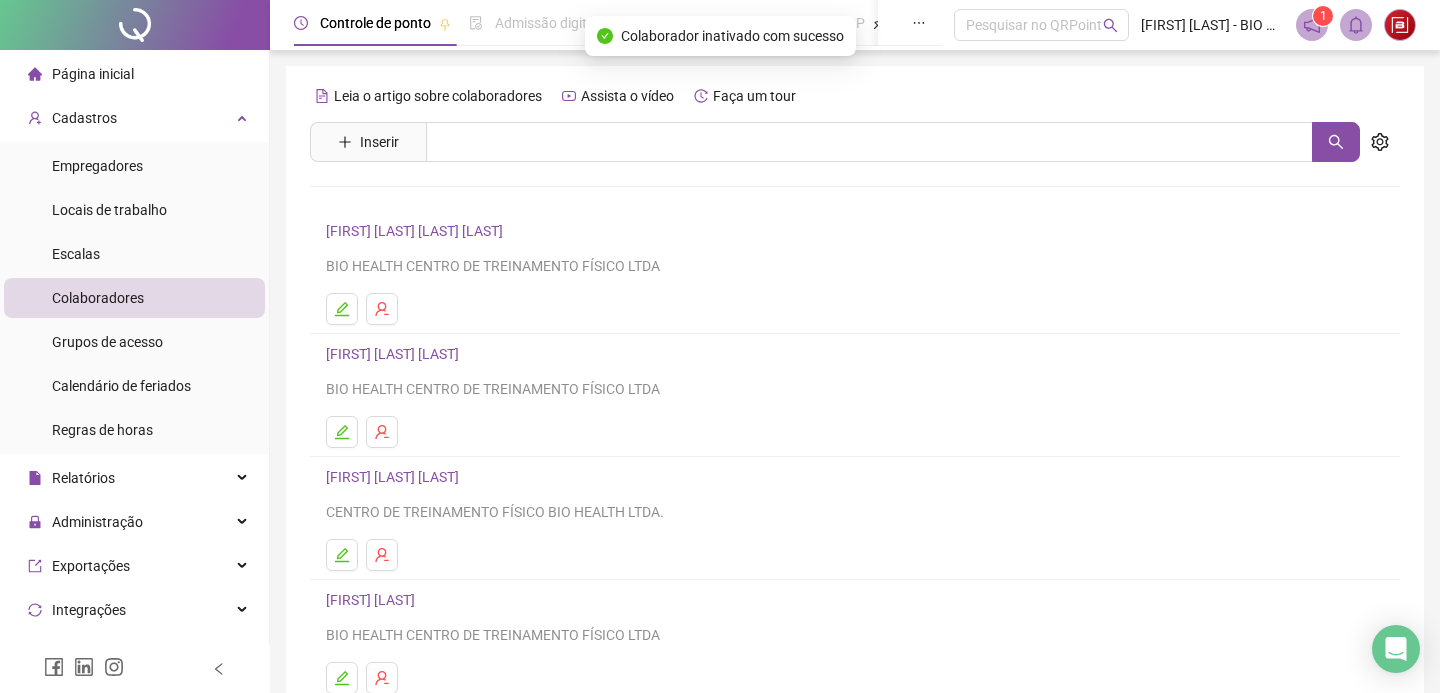 scroll, scrollTop: 274, scrollLeft: 0, axis: vertical 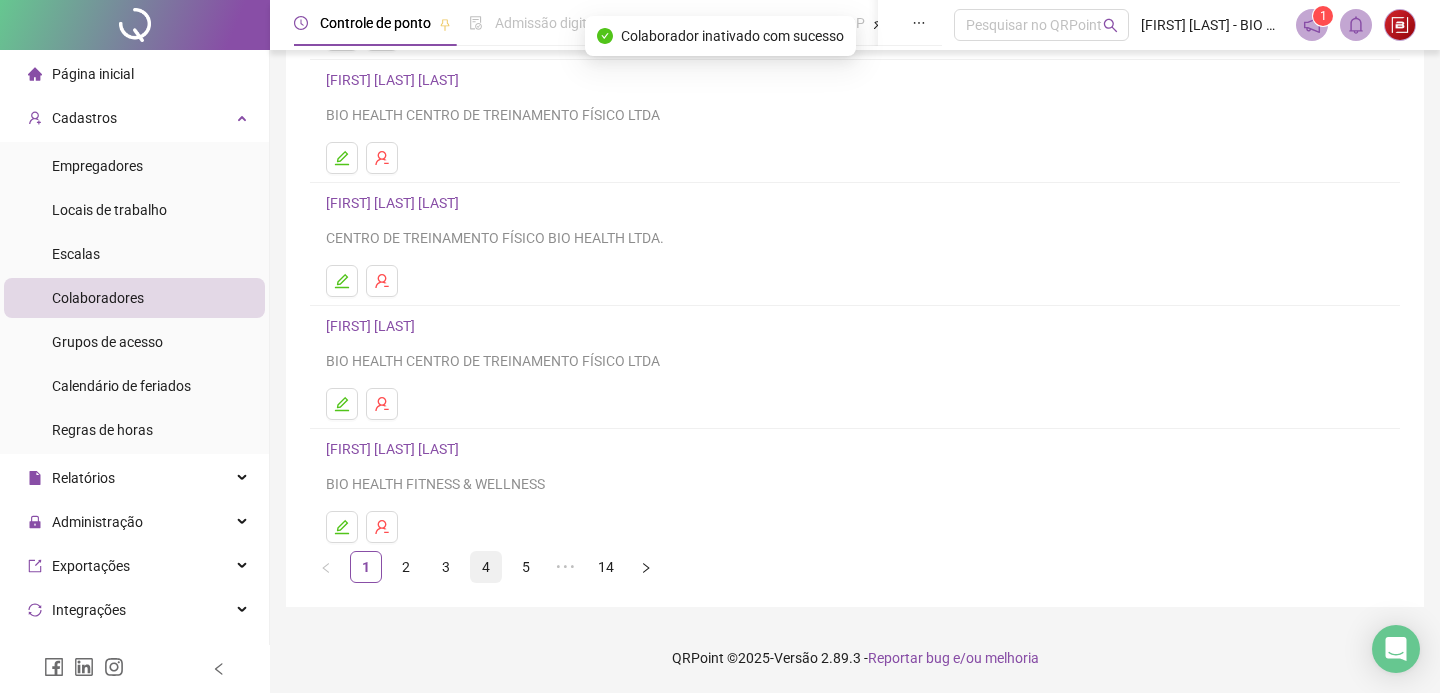 click on "4" at bounding box center [486, 567] 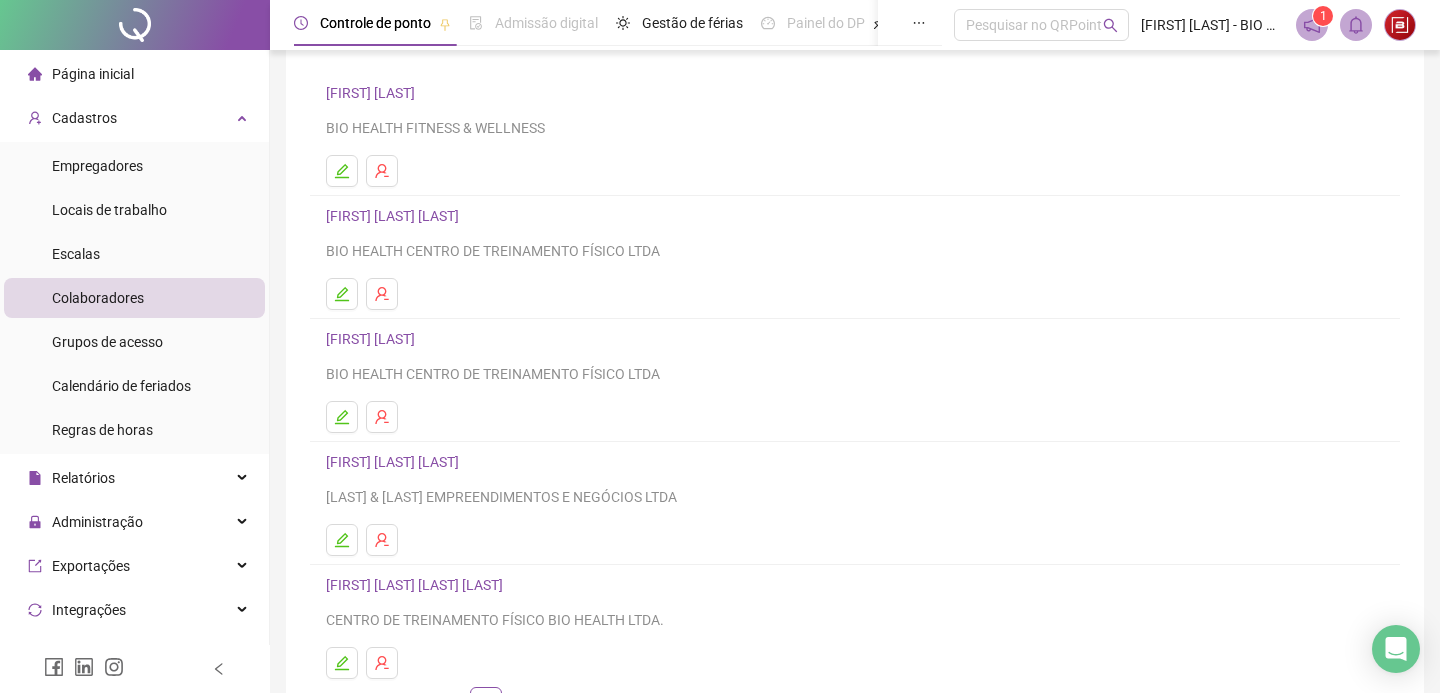scroll, scrollTop: 274, scrollLeft: 0, axis: vertical 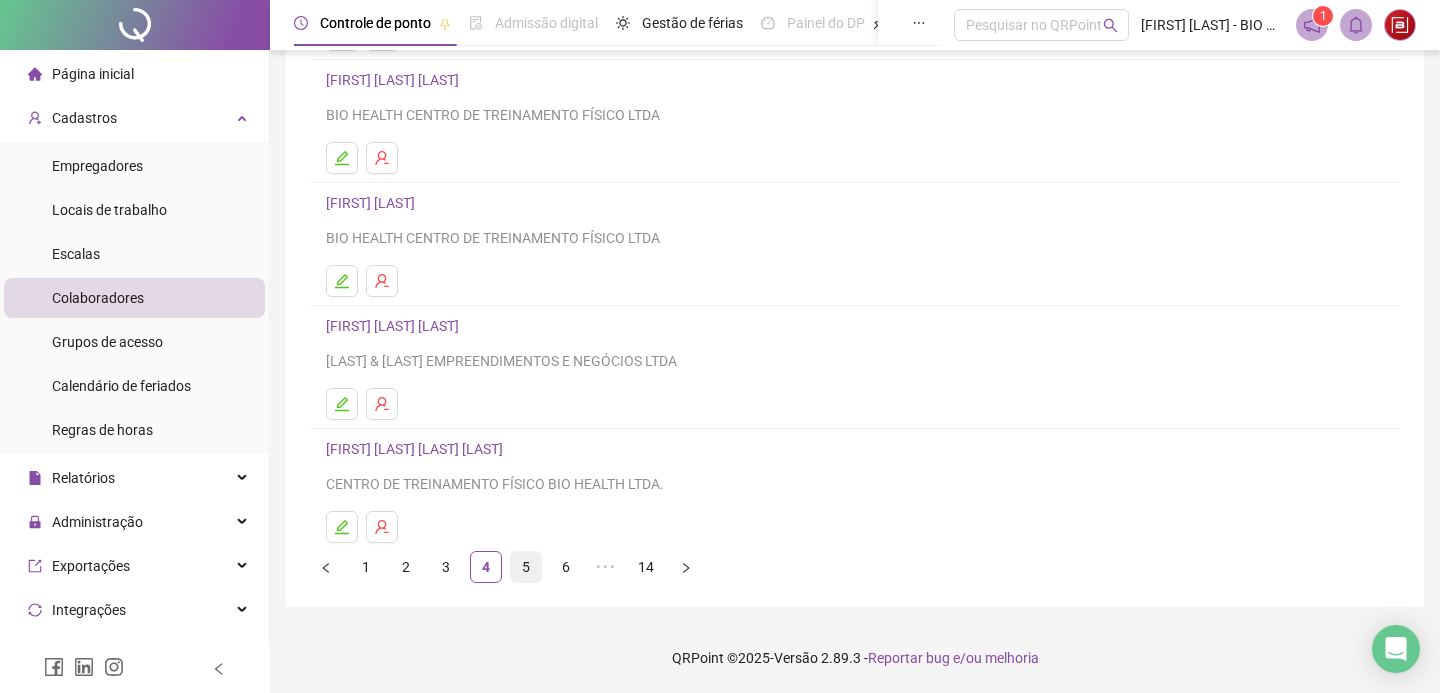 click on "5" at bounding box center [526, 567] 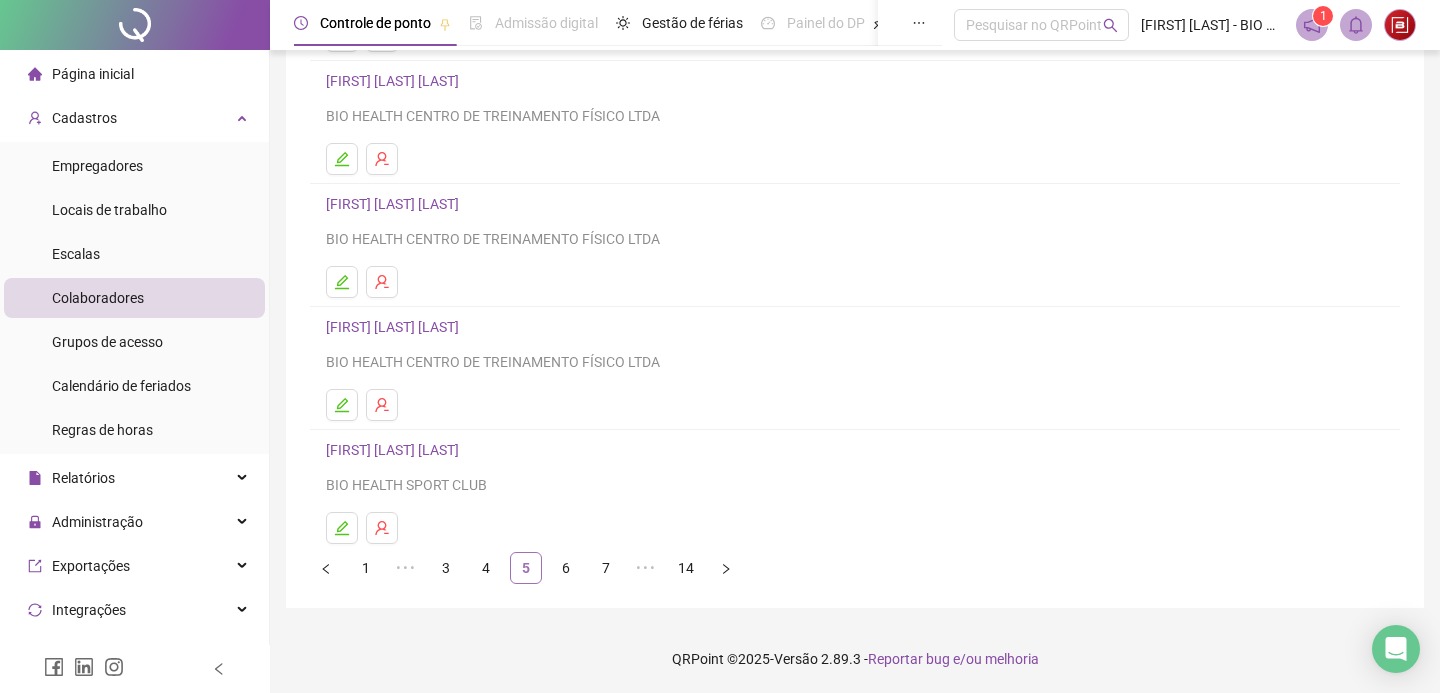 scroll, scrollTop: 274, scrollLeft: 0, axis: vertical 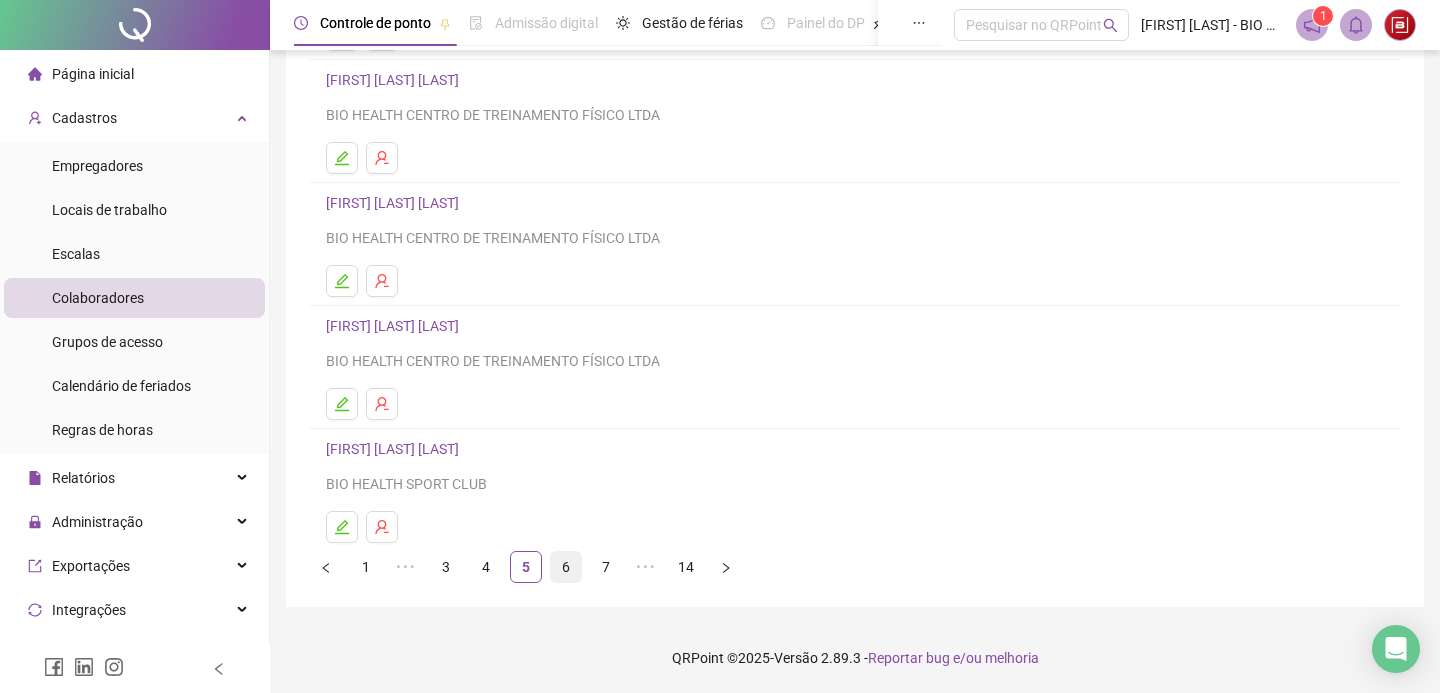 click on "6" at bounding box center (566, 567) 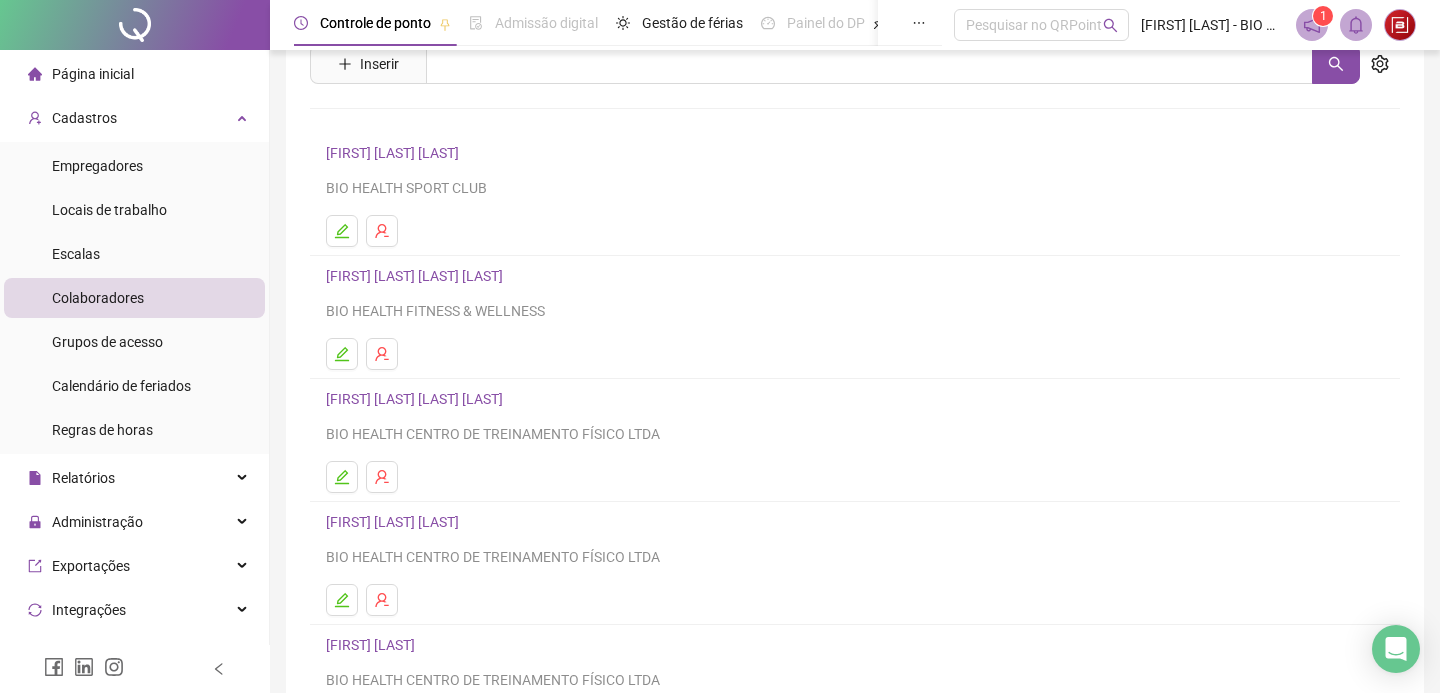 scroll, scrollTop: 274, scrollLeft: 0, axis: vertical 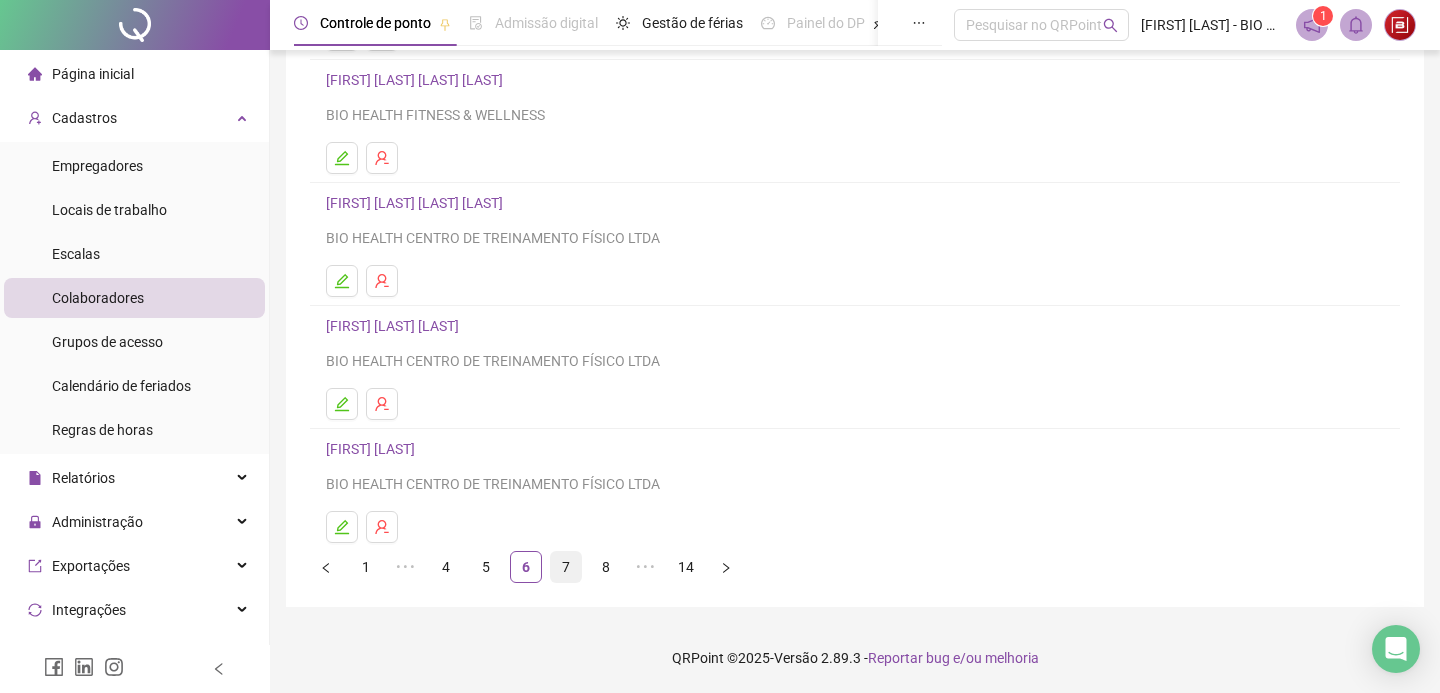 click on "7" at bounding box center (566, 567) 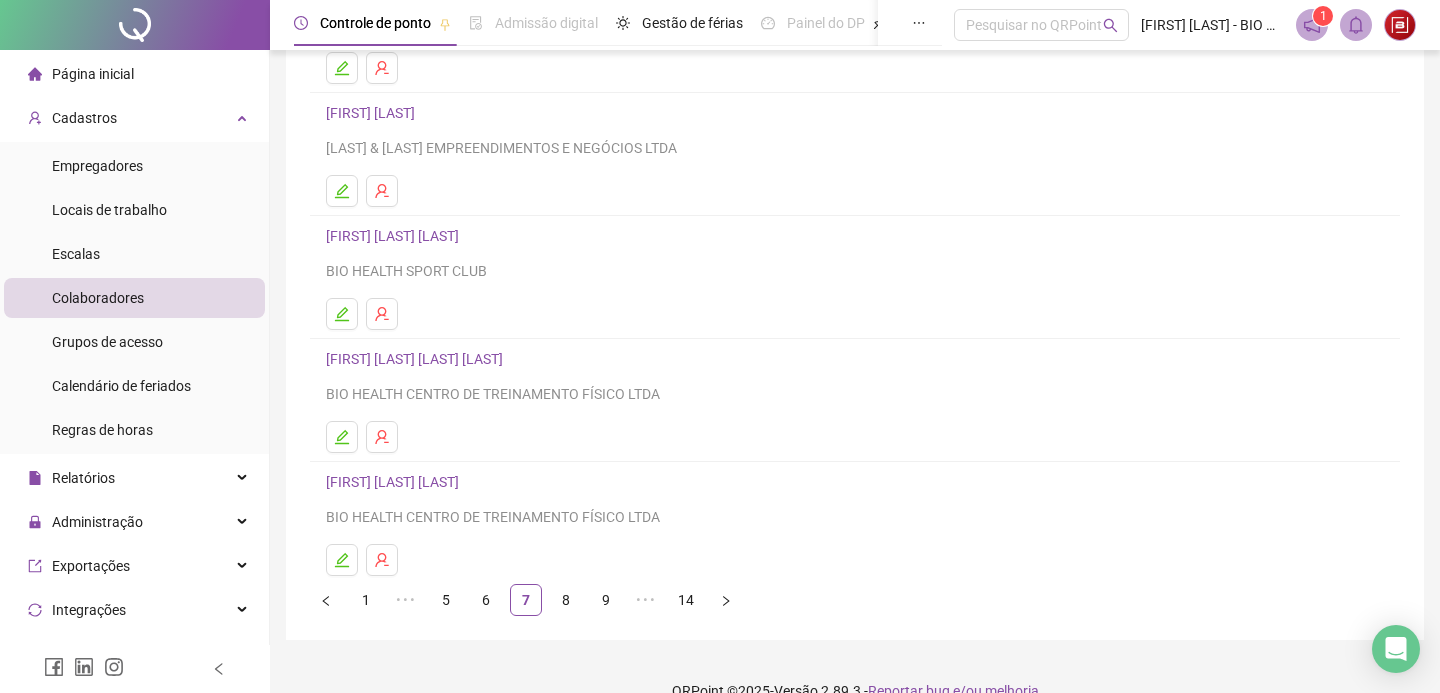 scroll, scrollTop: 274, scrollLeft: 0, axis: vertical 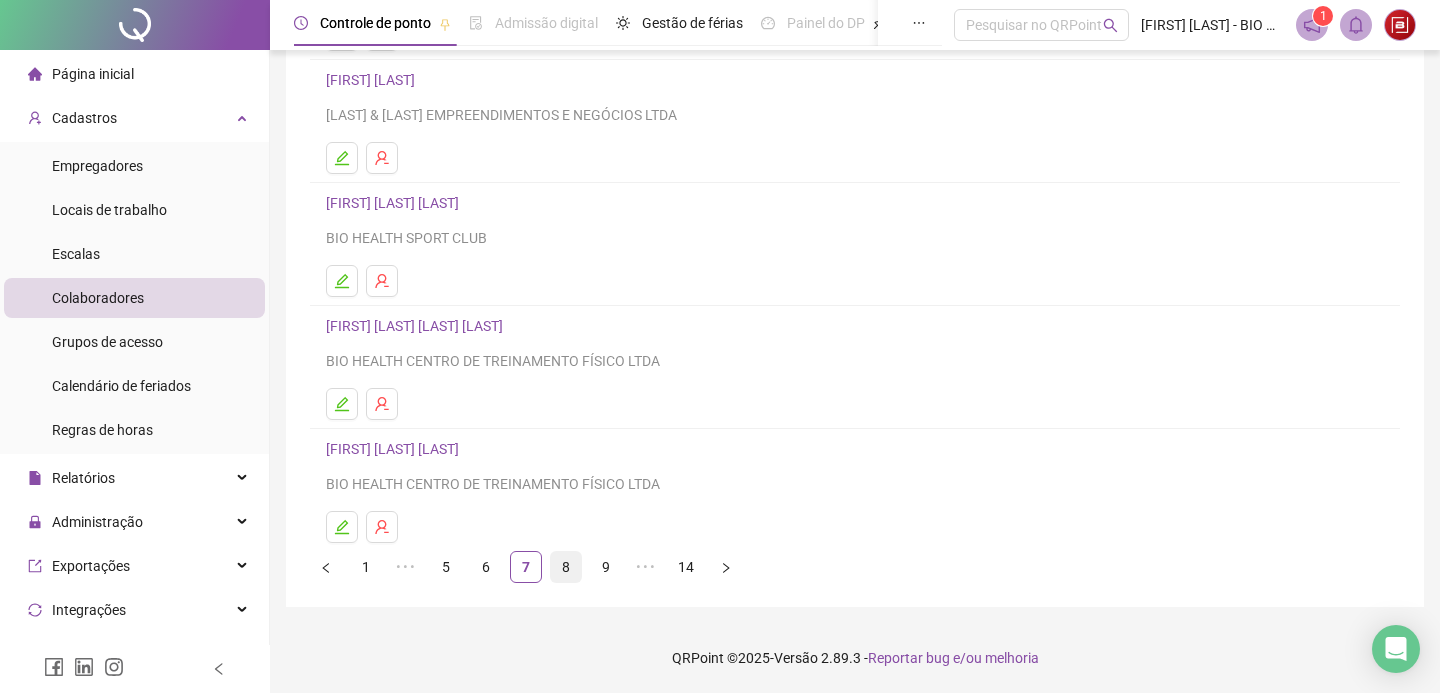 click on "8" at bounding box center (566, 567) 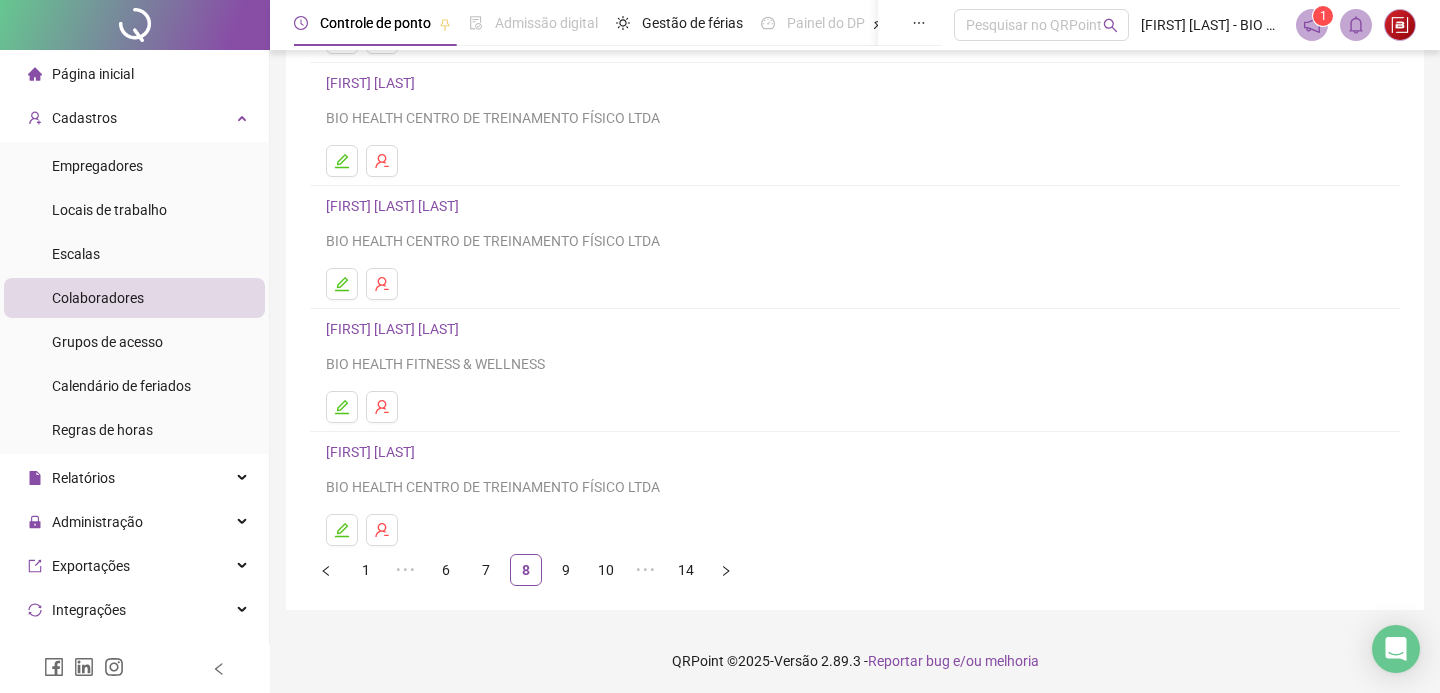scroll, scrollTop: 274, scrollLeft: 0, axis: vertical 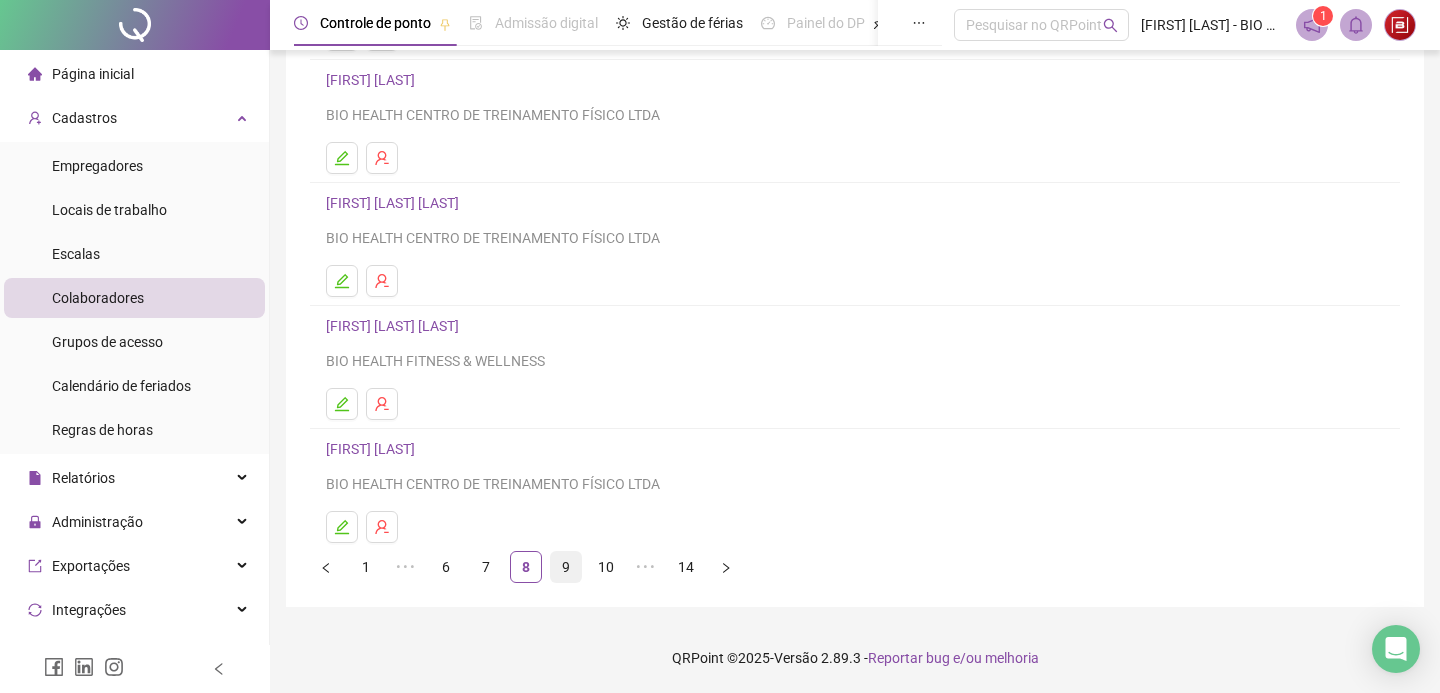 click on "9" at bounding box center [566, 567] 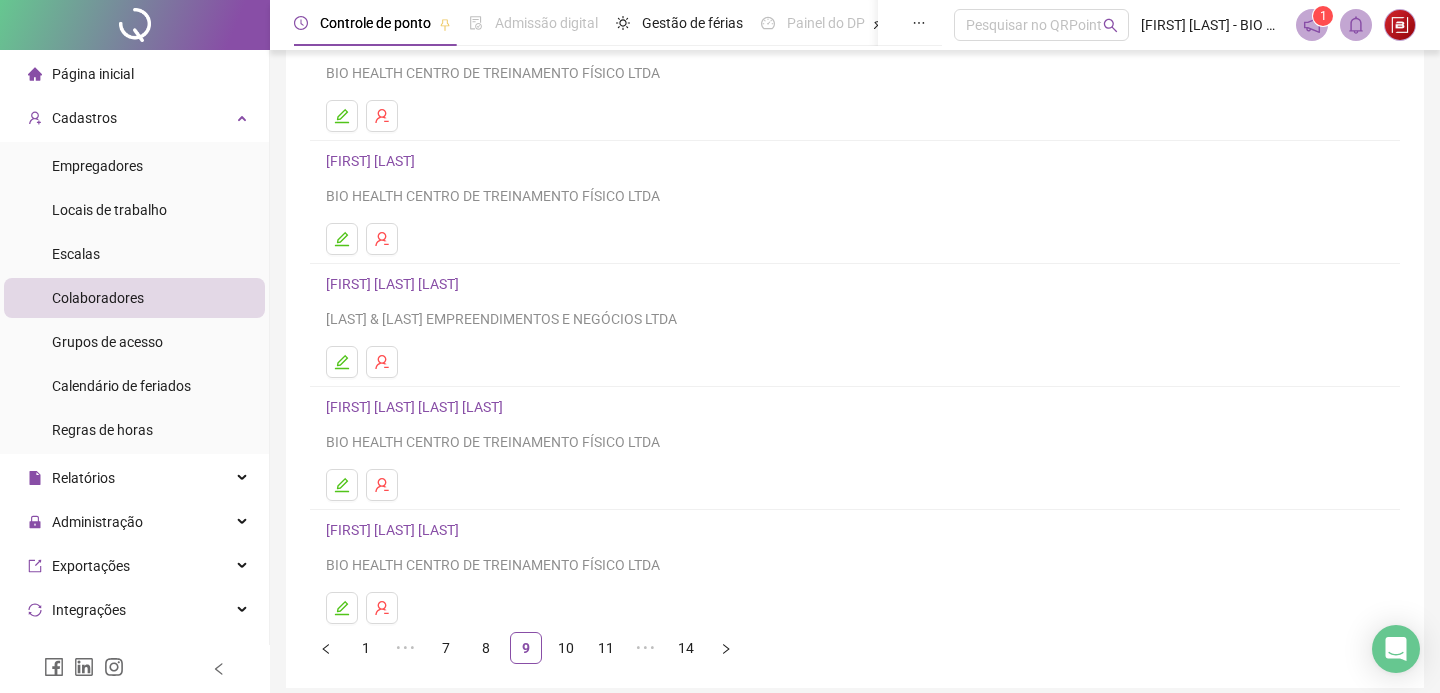 scroll, scrollTop: 214, scrollLeft: 0, axis: vertical 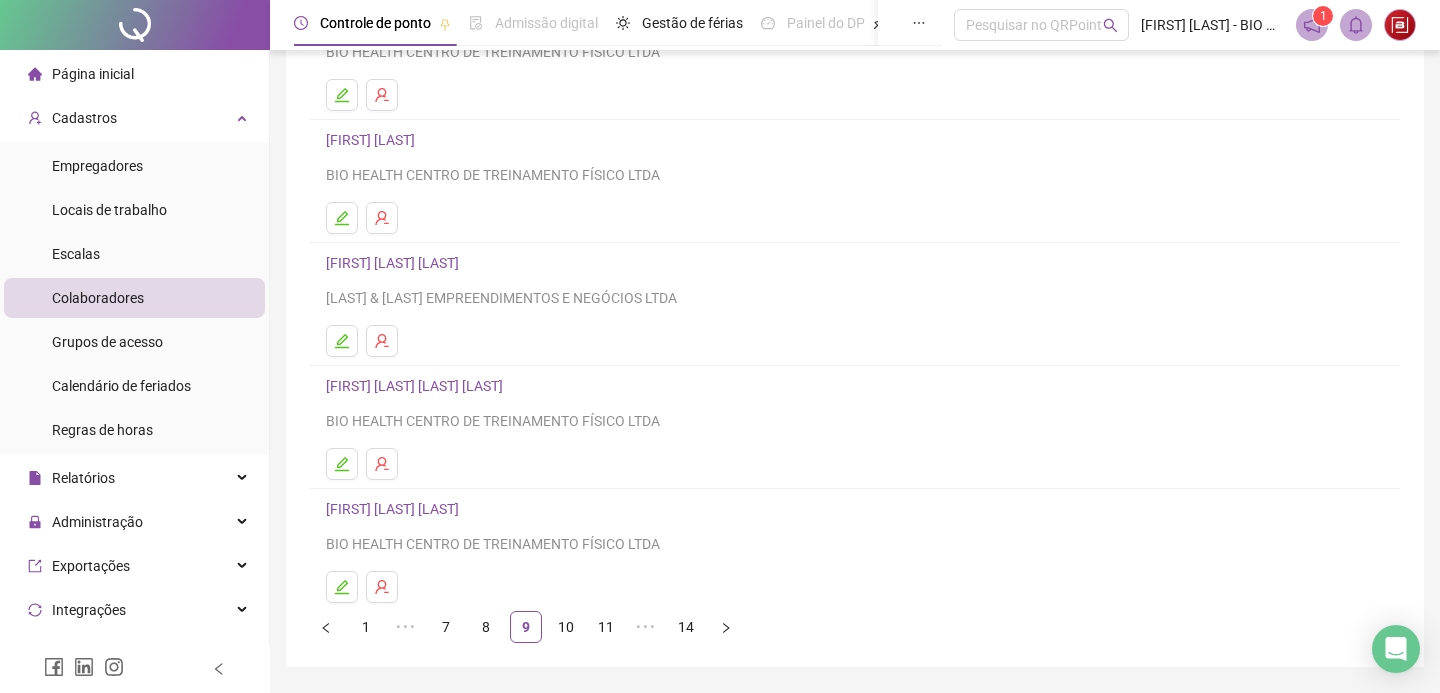 click on "[FIRST] [LAST] [LAST]" at bounding box center (395, 263) 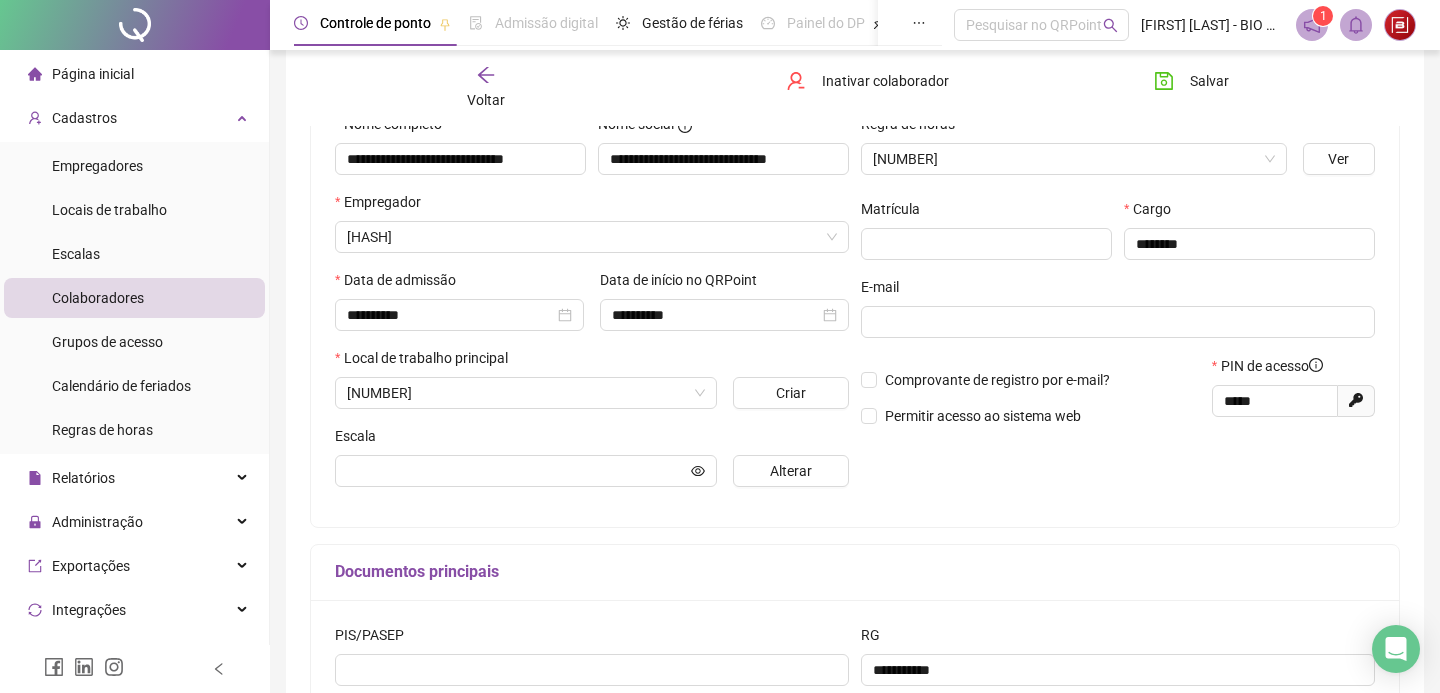 scroll, scrollTop: 224, scrollLeft: 0, axis: vertical 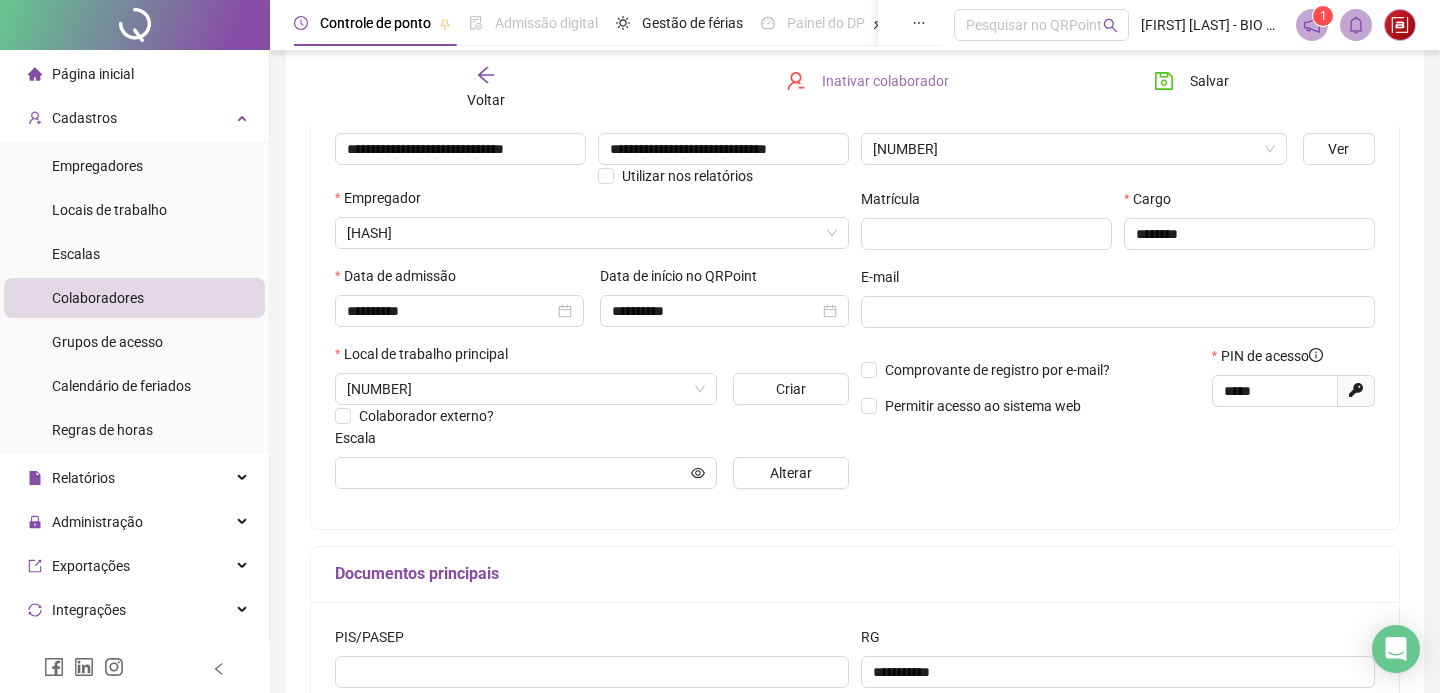 click on "Inativar colaborador" at bounding box center (885, 81) 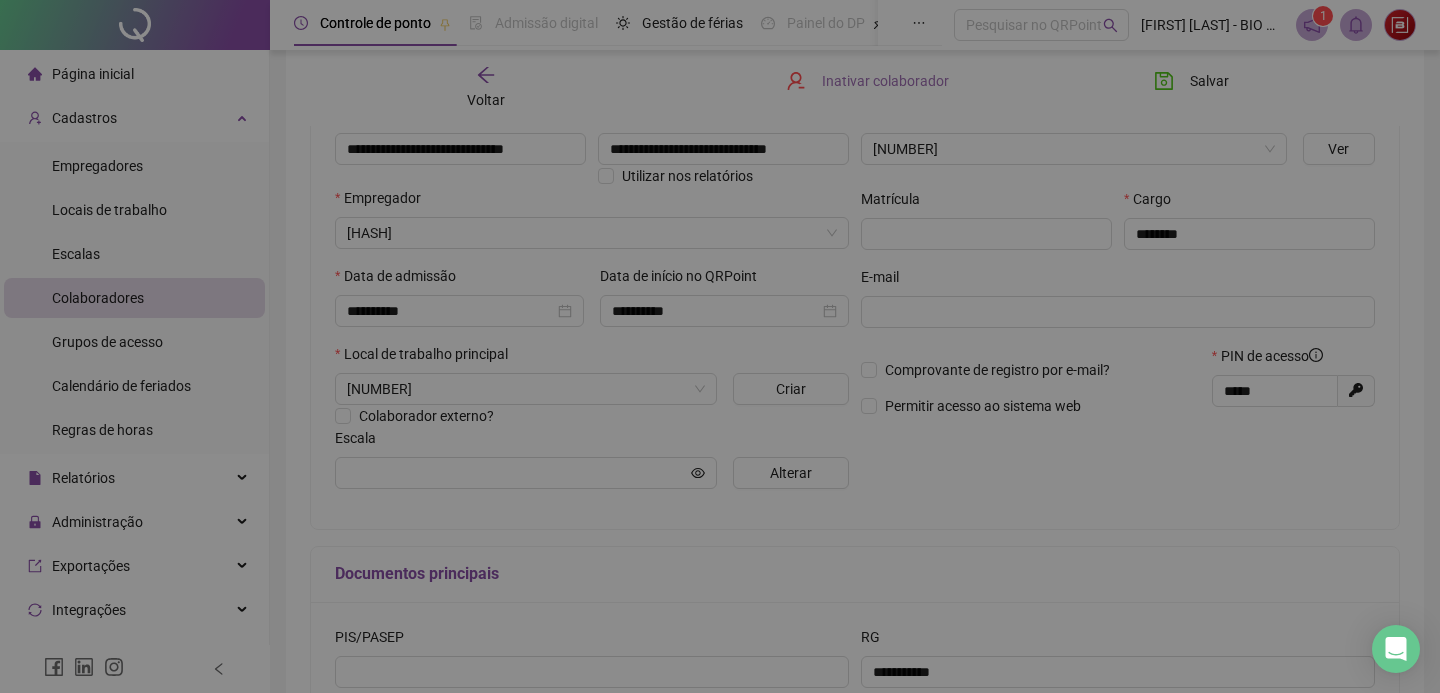 type on "*********" 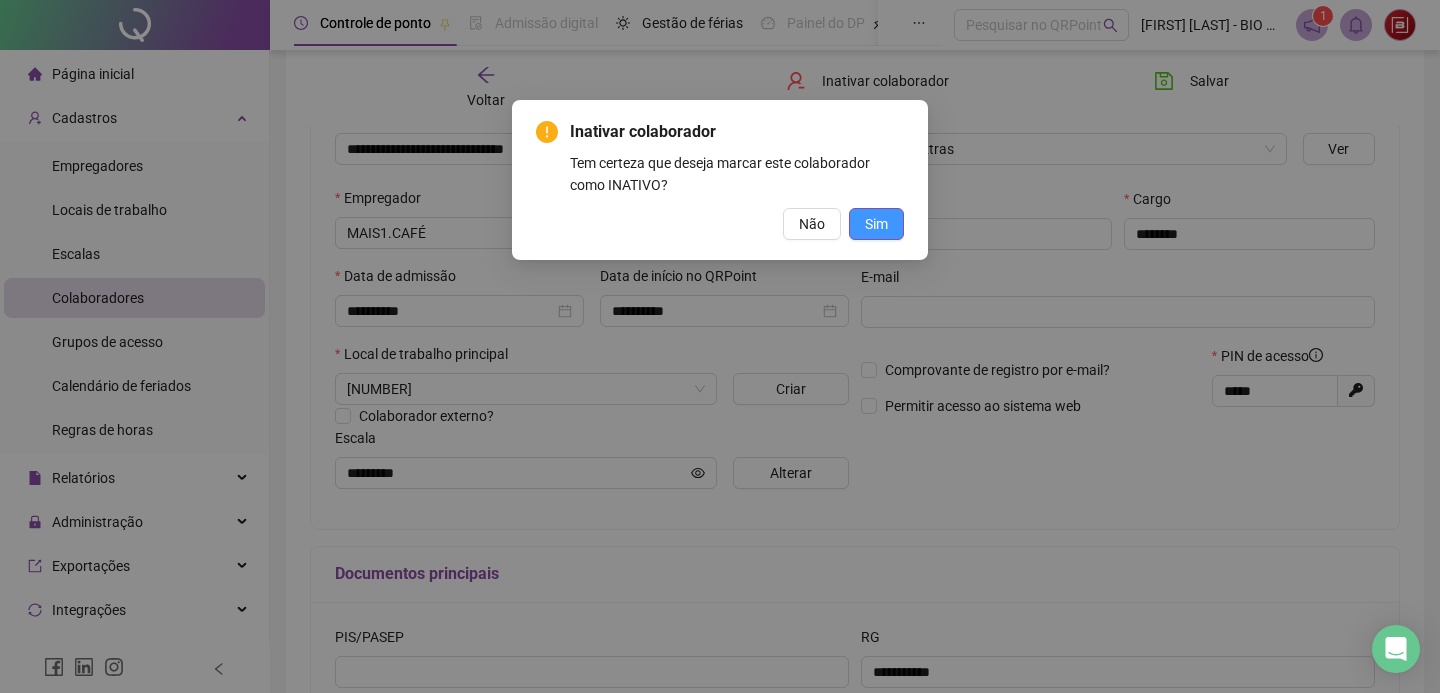 click on "Sim" at bounding box center [876, 224] 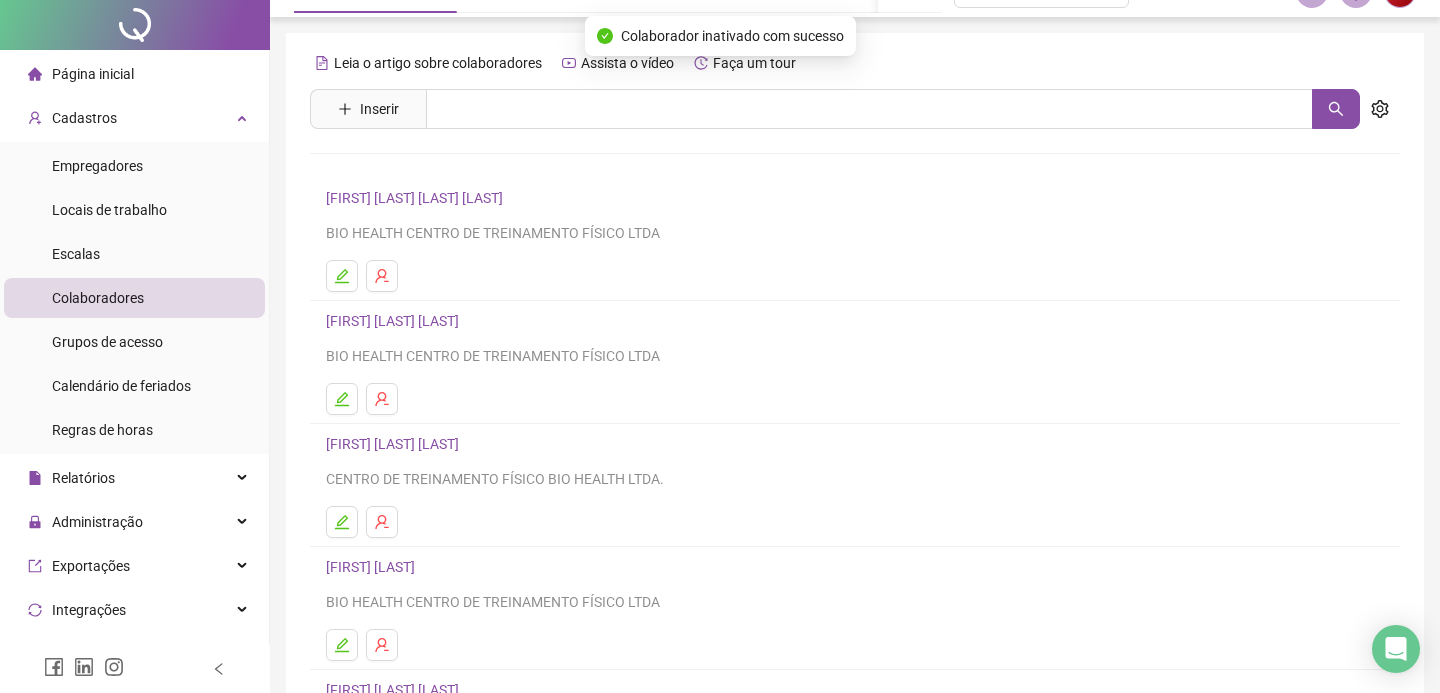 scroll, scrollTop: 274, scrollLeft: 0, axis: vertical 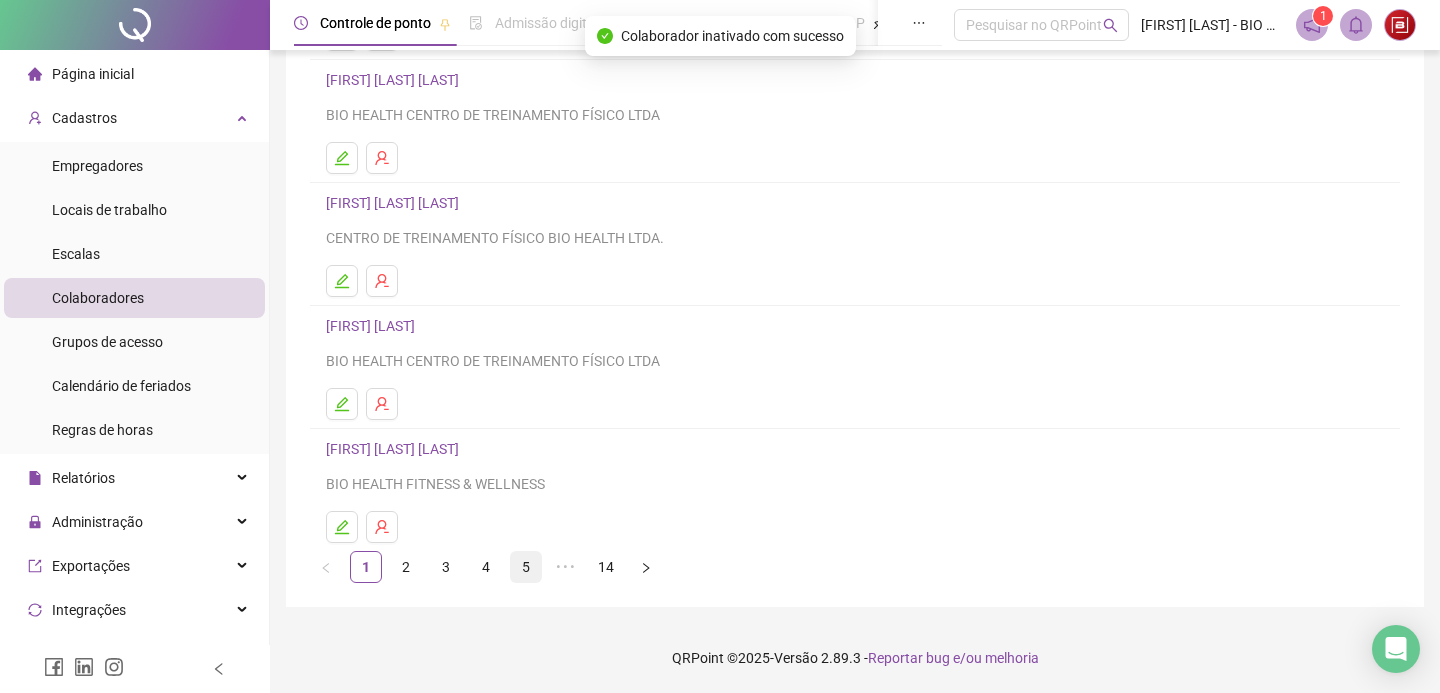 click on "5" at bounding box center [526, 567] 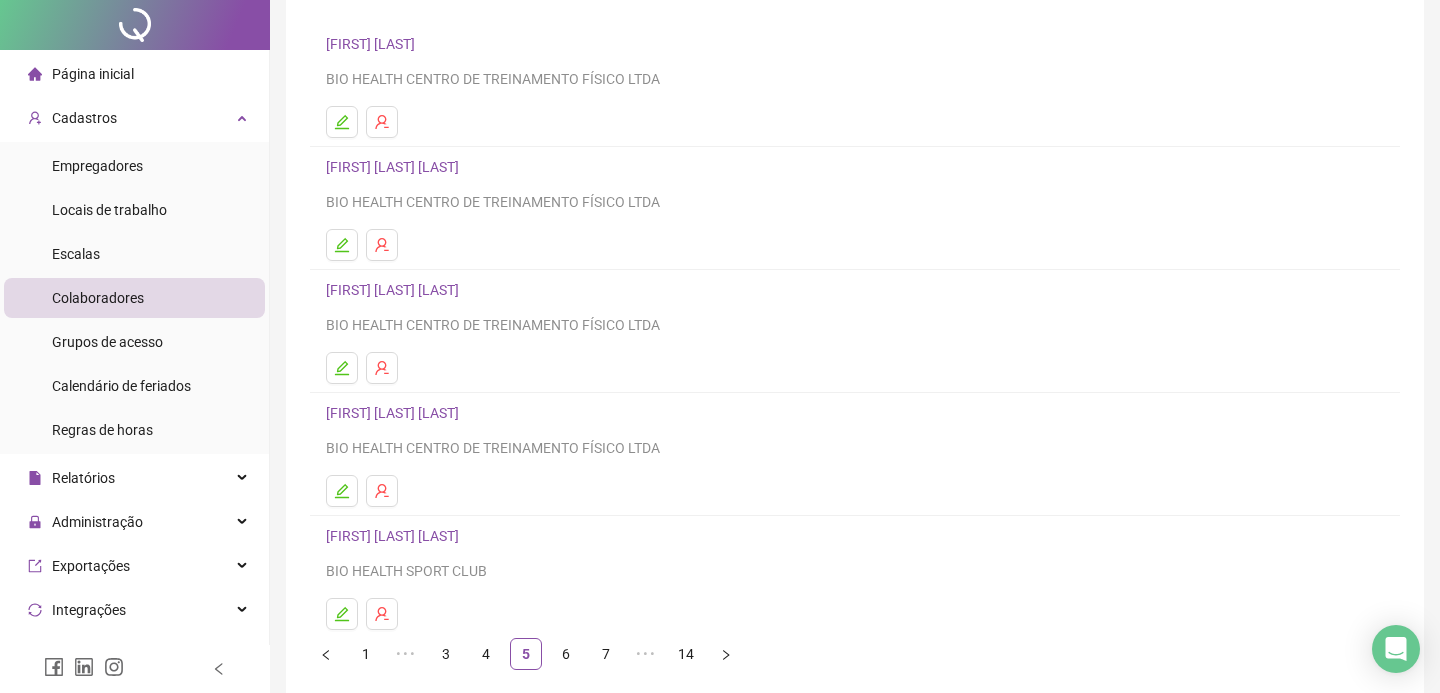 scroll, scrollTop: 274, scrollLeft: 0, axis: vertical 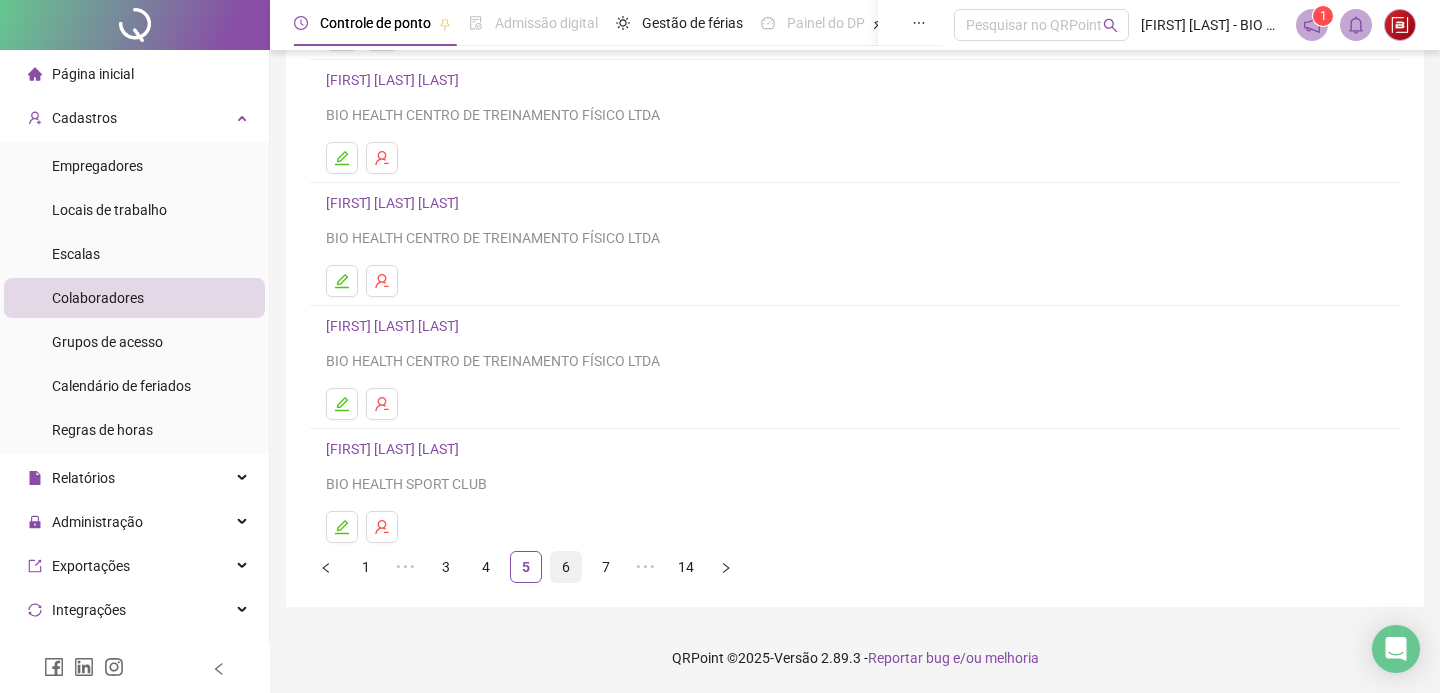 click on "6" at bounding box center (566, 567) 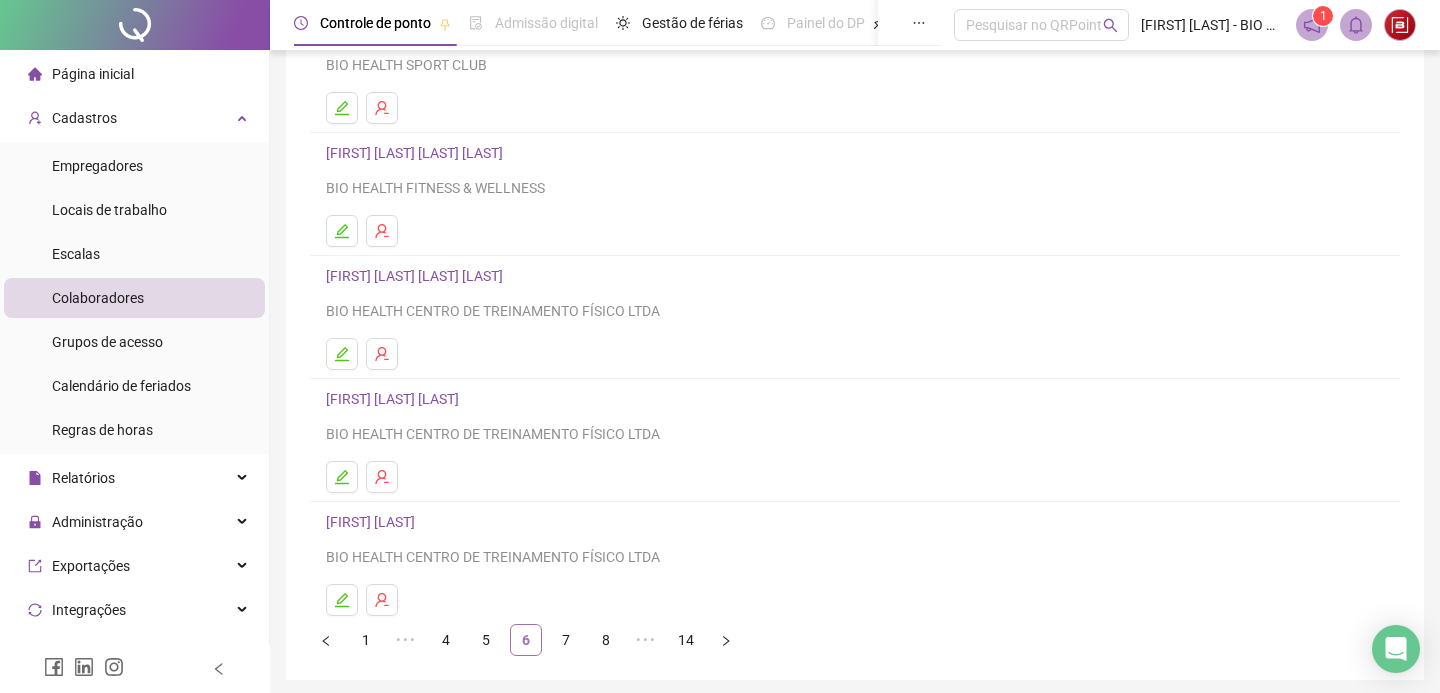 scroll, scrollTop: 274, scrollLeft: 0, axis: vertical 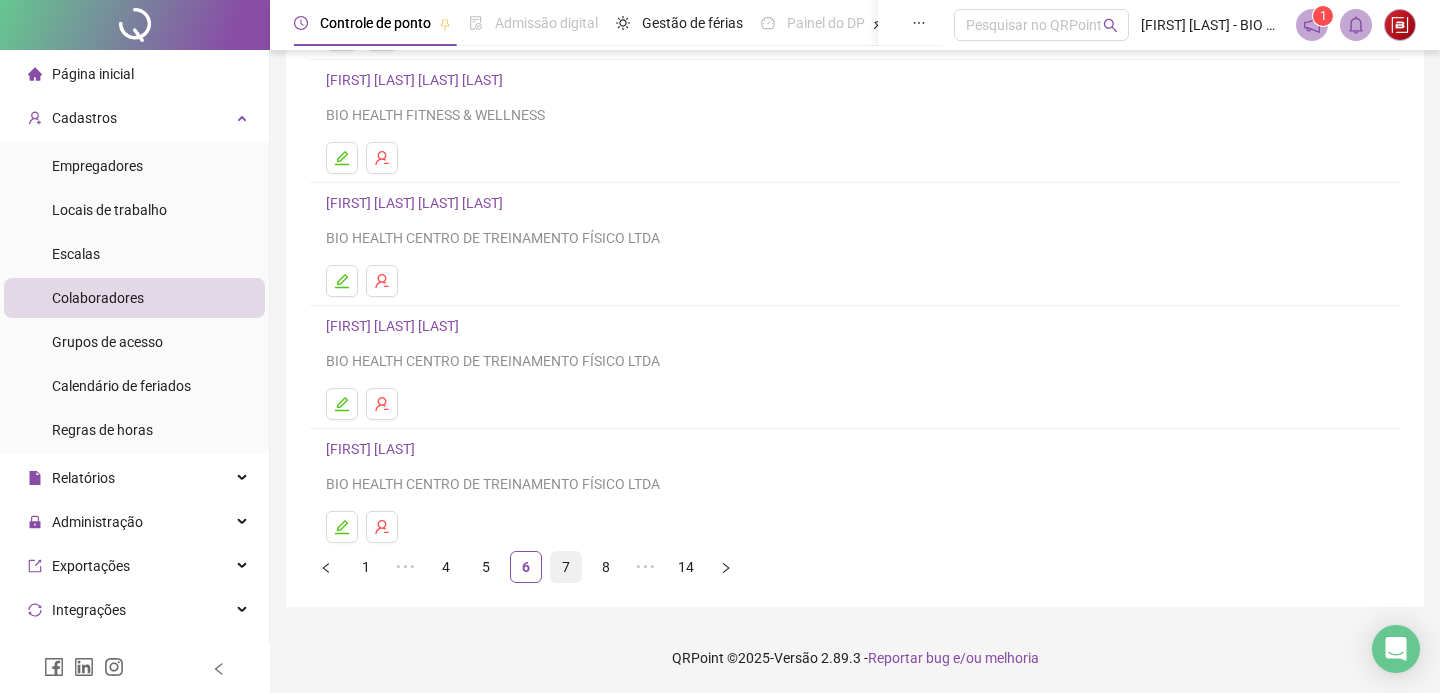 click on "7" at bounding box center [566, 567] 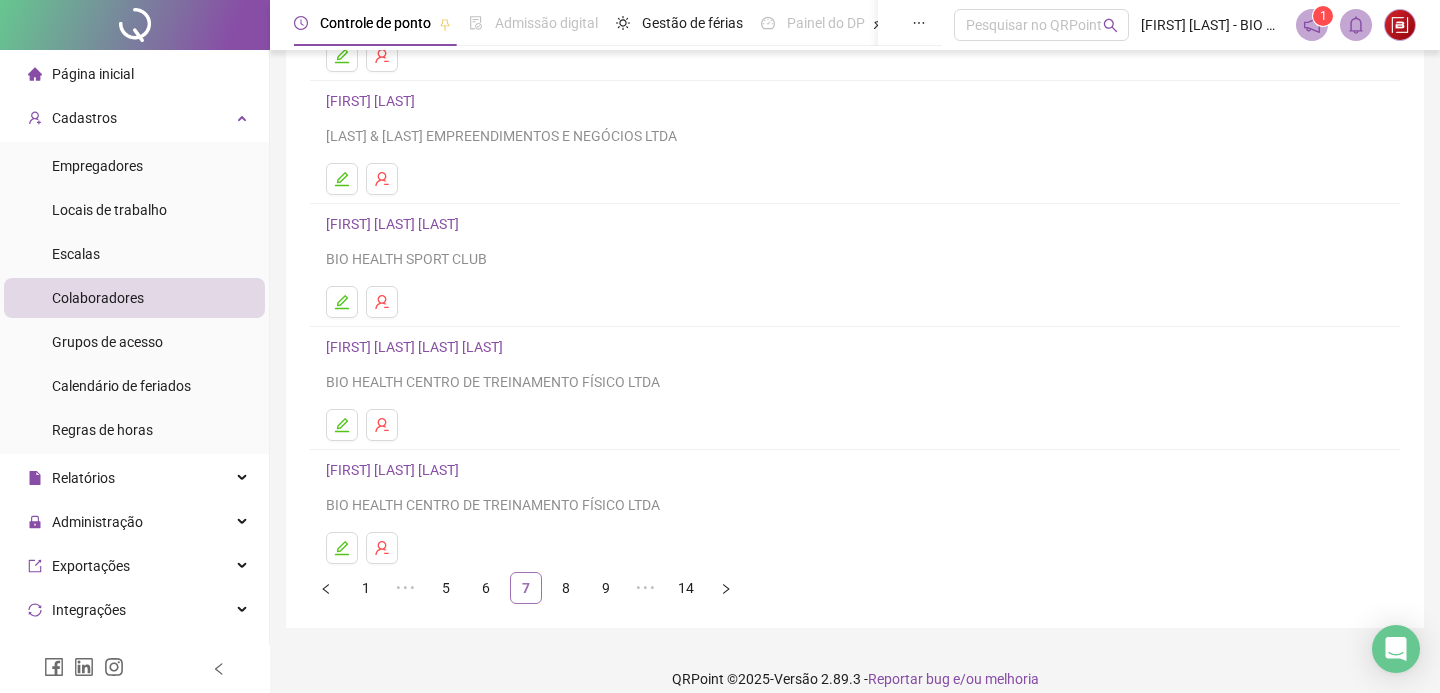 scroll, scrollTop: 274, scrollLeft: 0, axis: vertical 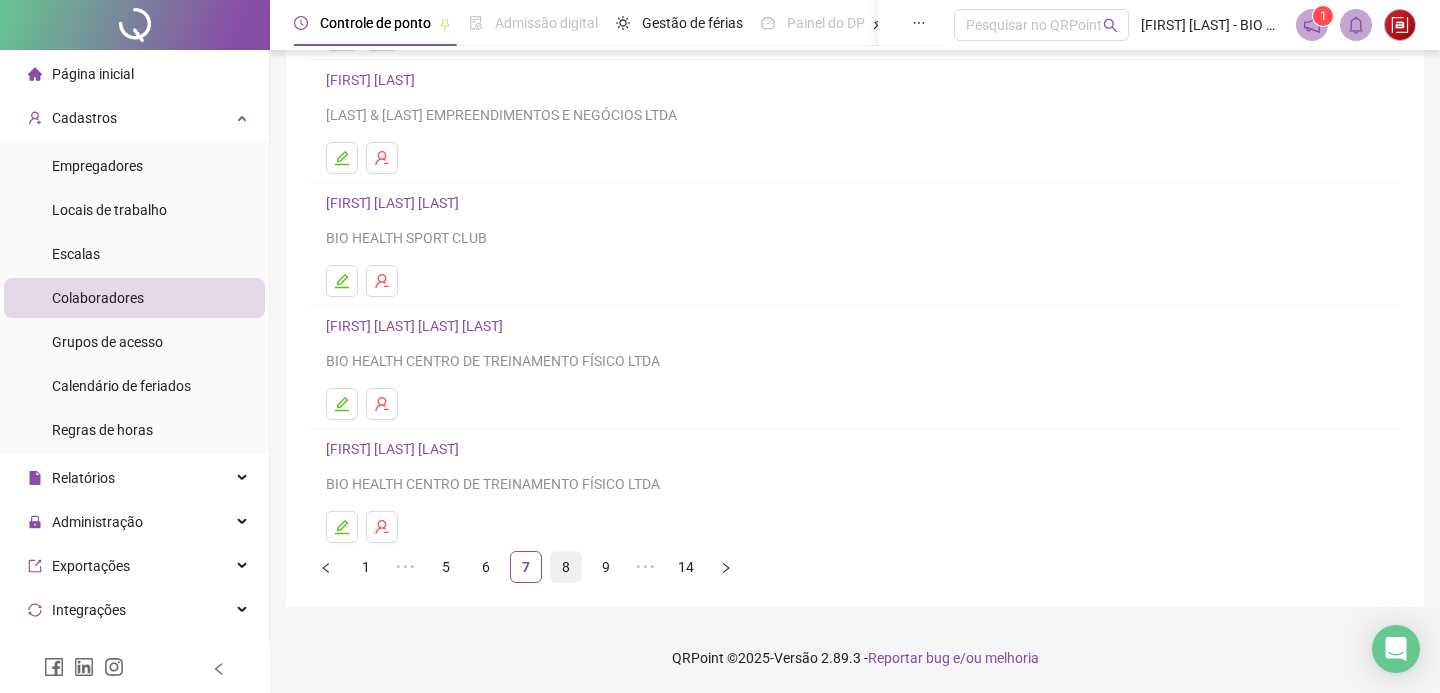 click on "8" at bounding box center [566, 567] 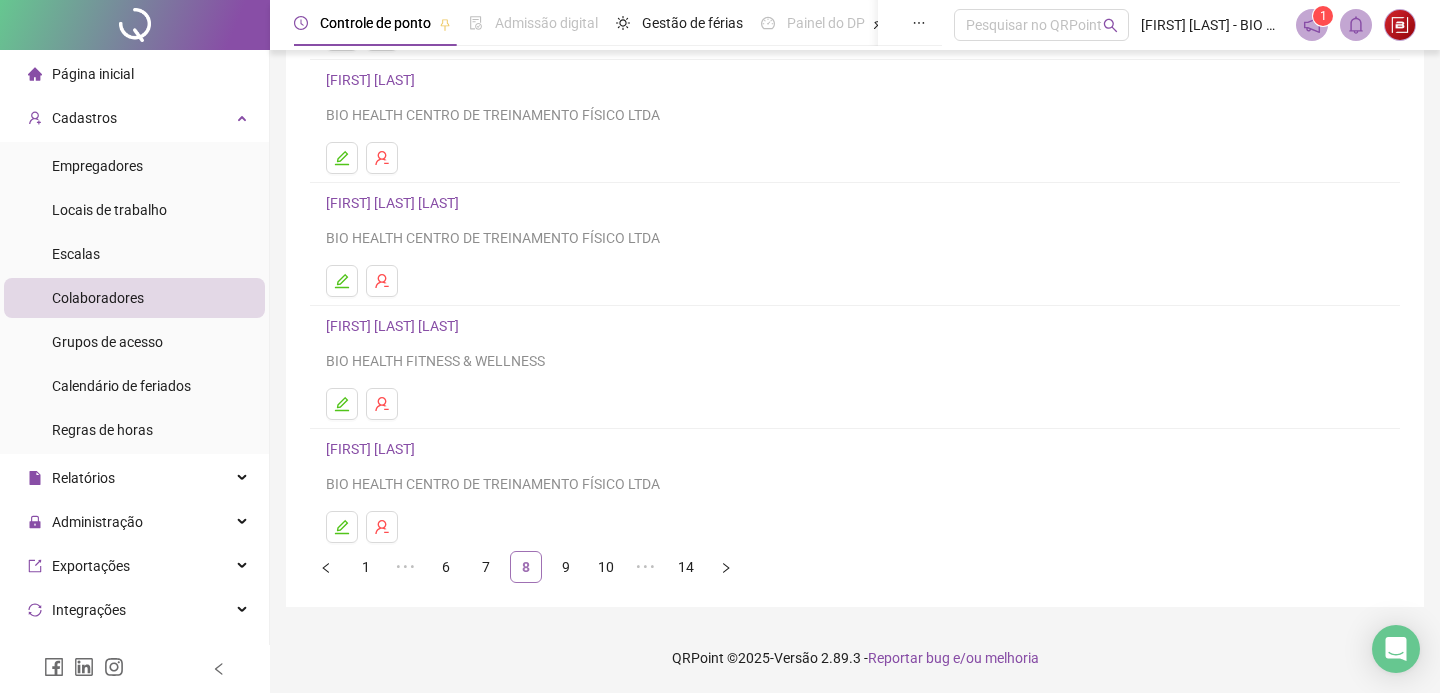 scroll, scrollTop: 274, scrollLeft: 0, axis: vertical 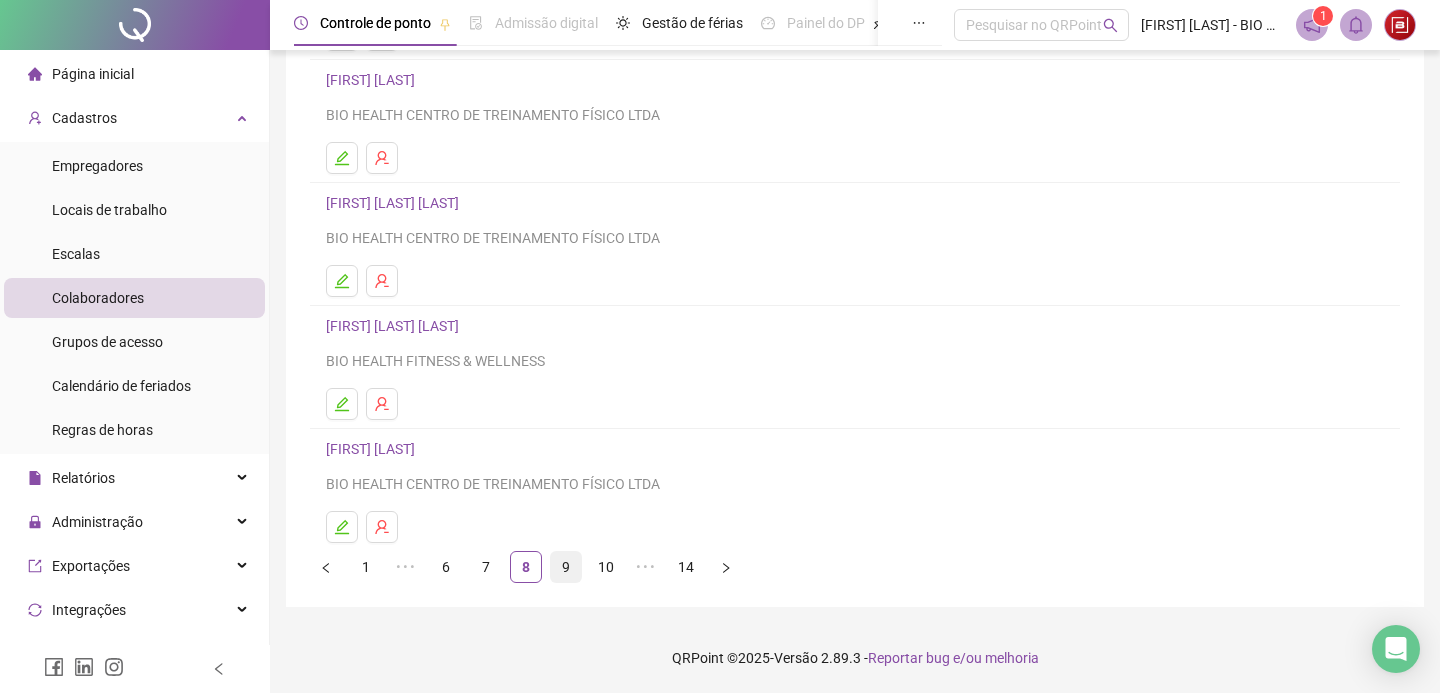 click on "9" at bounding box center [566, 567] 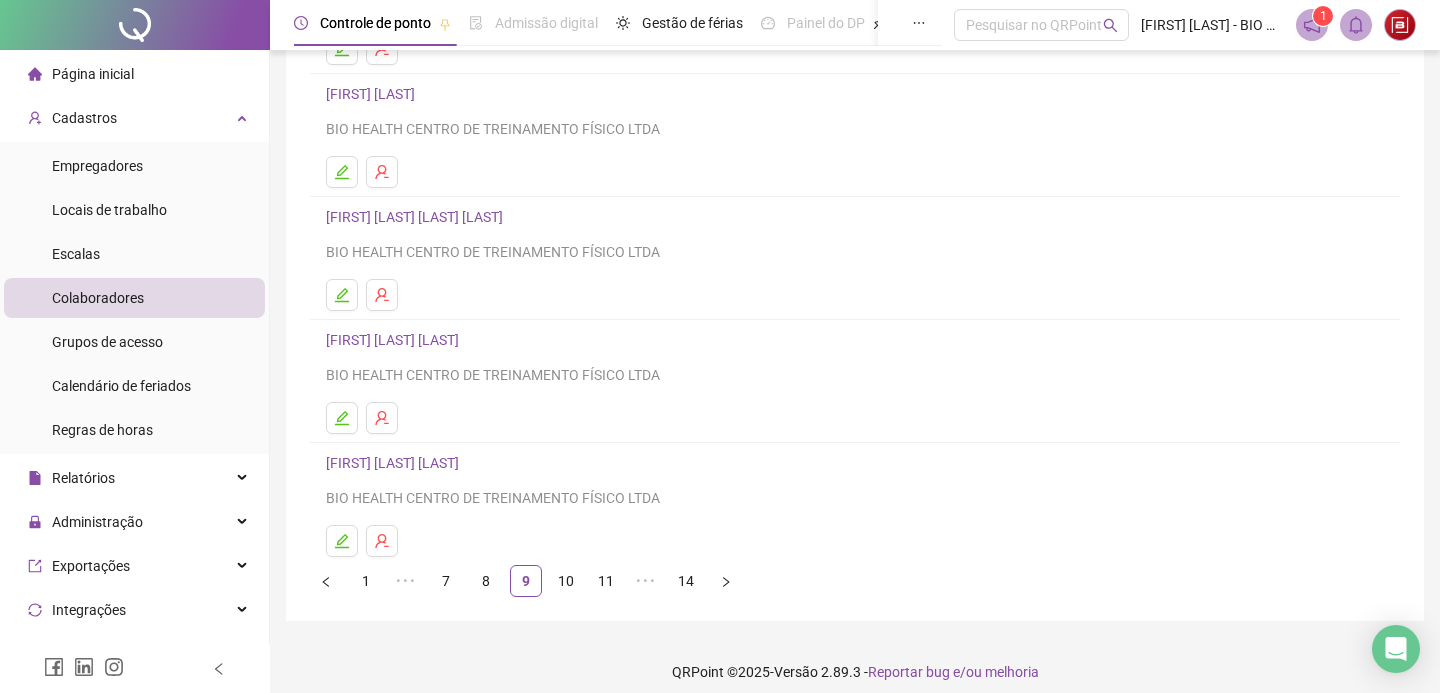 scroll, scrollTop: 274, scrollLeft: 0, axis: vertical 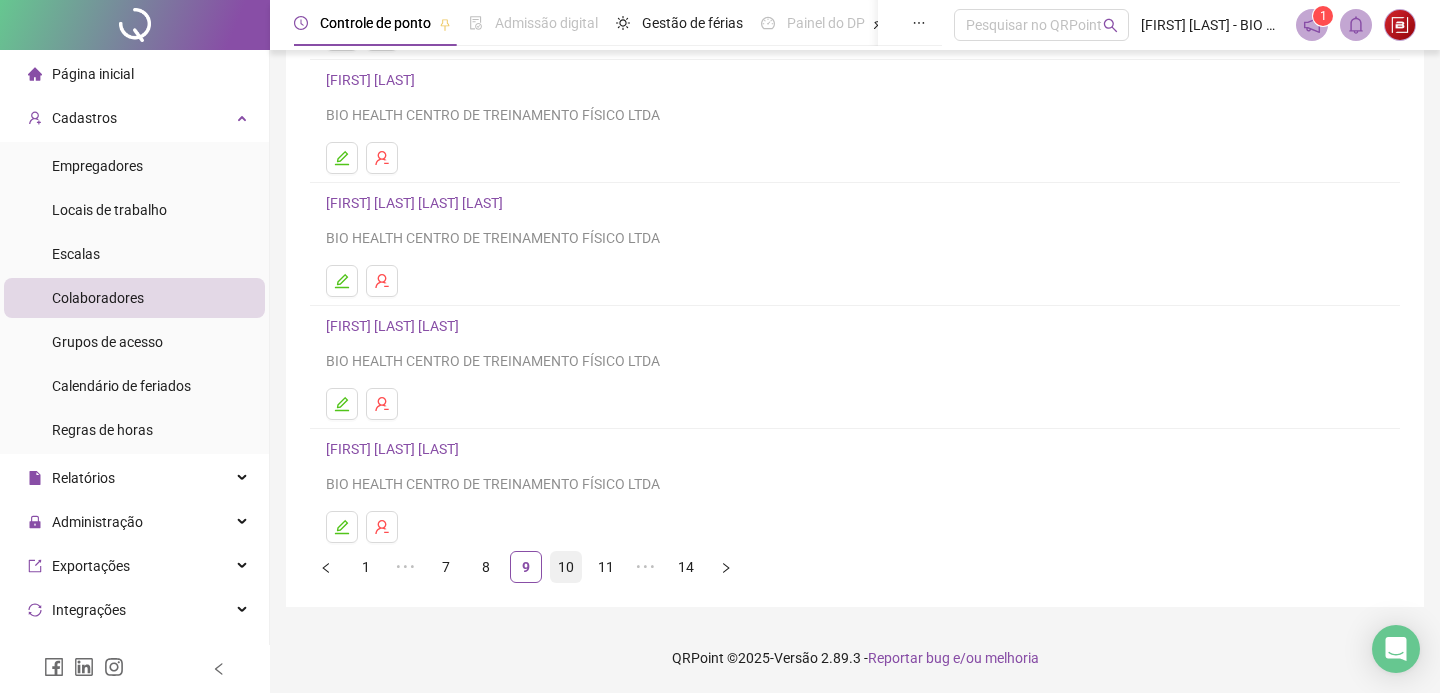 click on "10" at bounding box center [566, 567] 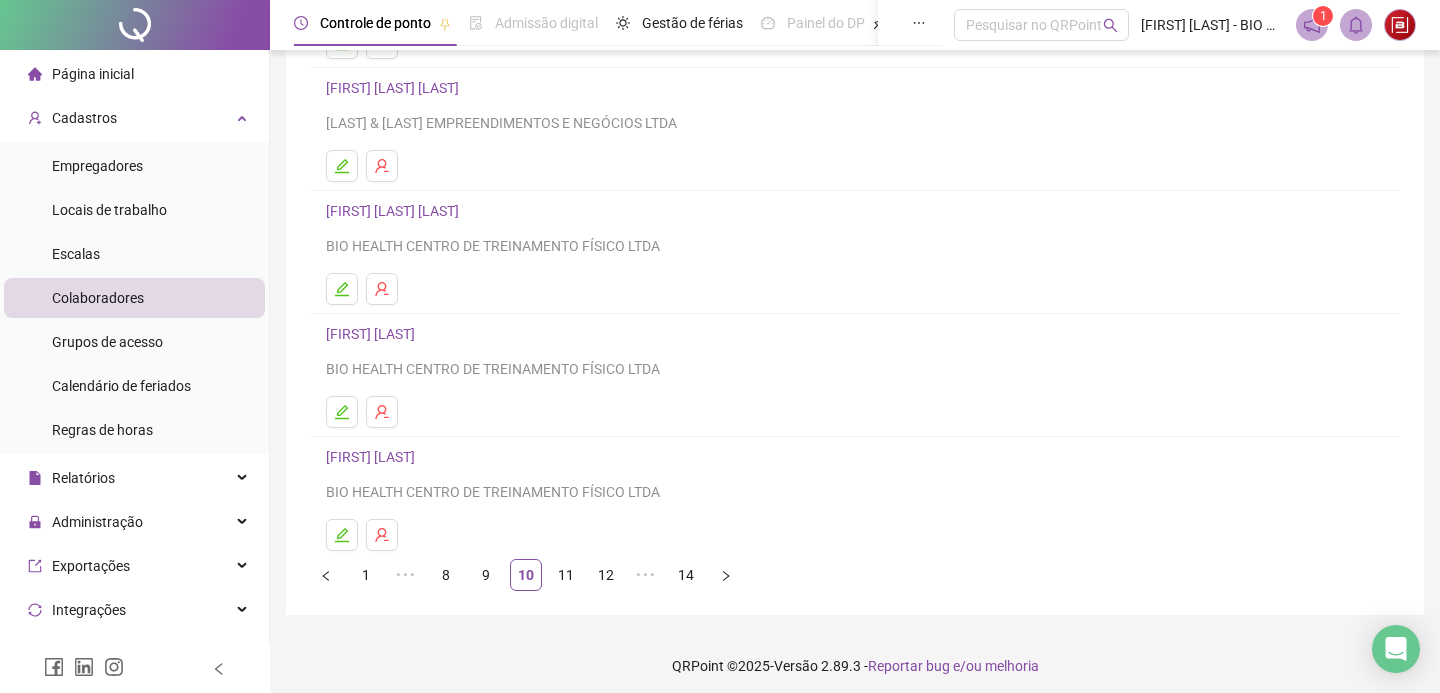scroll, scrollTop: 274, scrollLeft: 0, axis: vertical 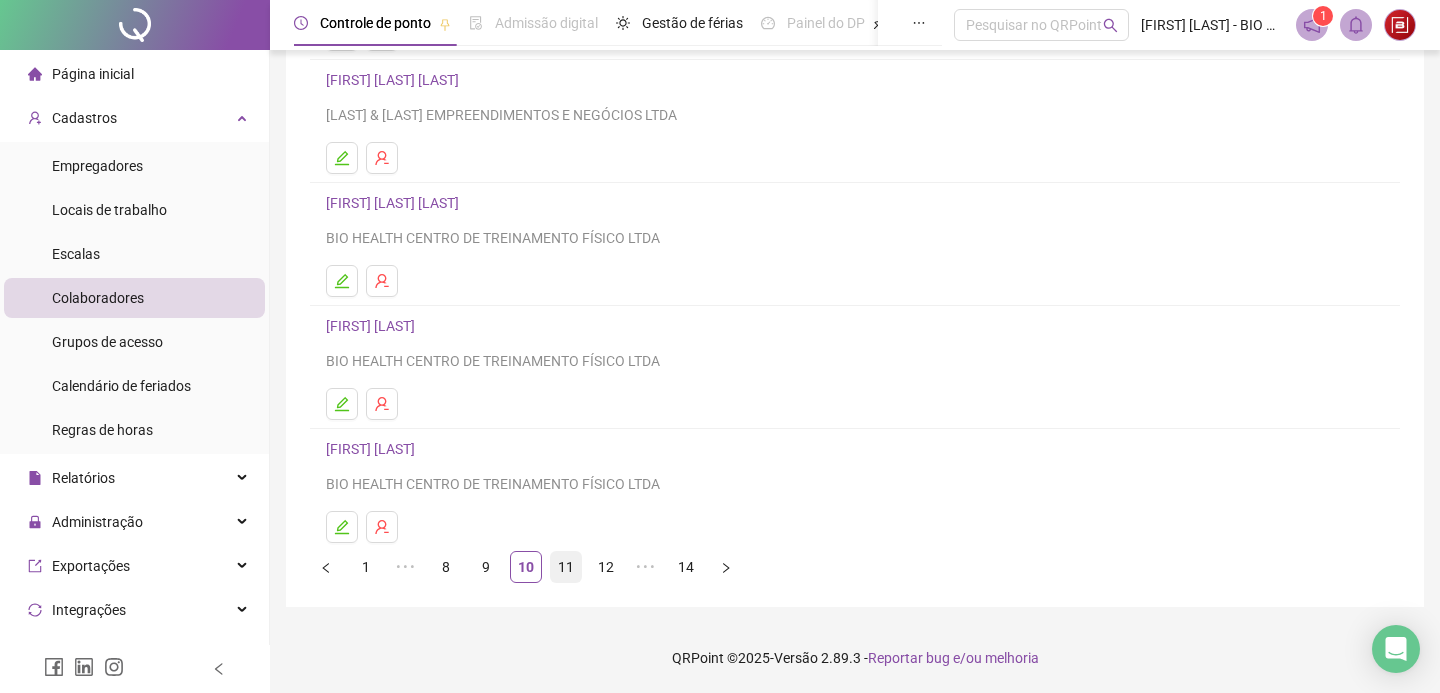 click on "11" at bounding box center [566, 567] 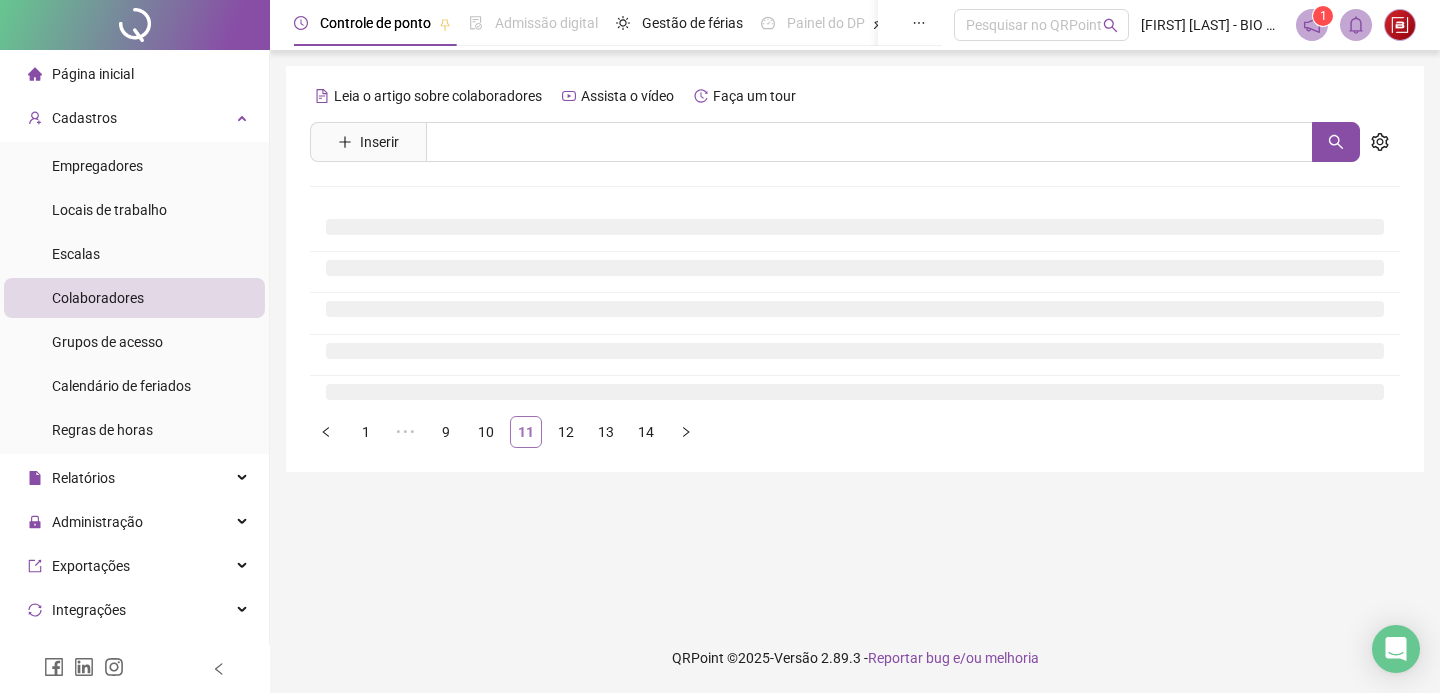 scroll 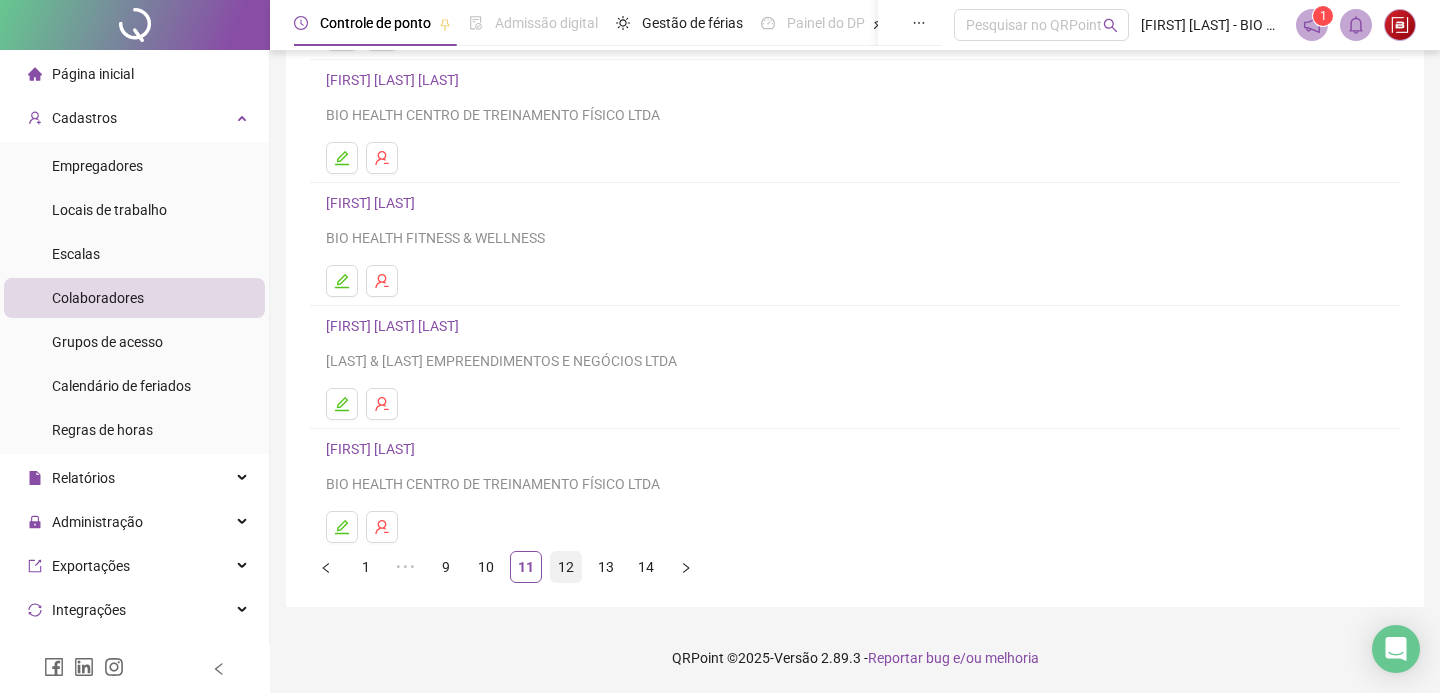 click on "12" at bounding box center (566, 567) 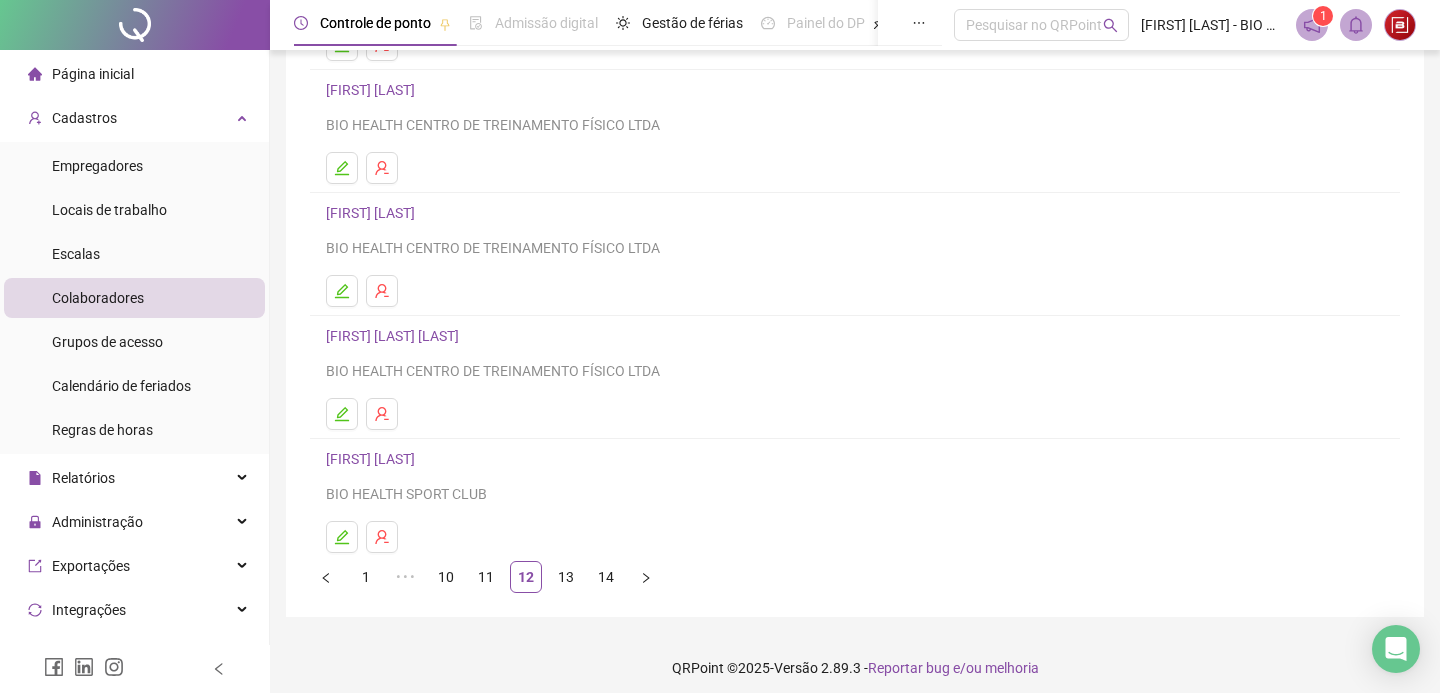 scroll, scrollTop: 266, scrollLeft: 0, axis: vertical 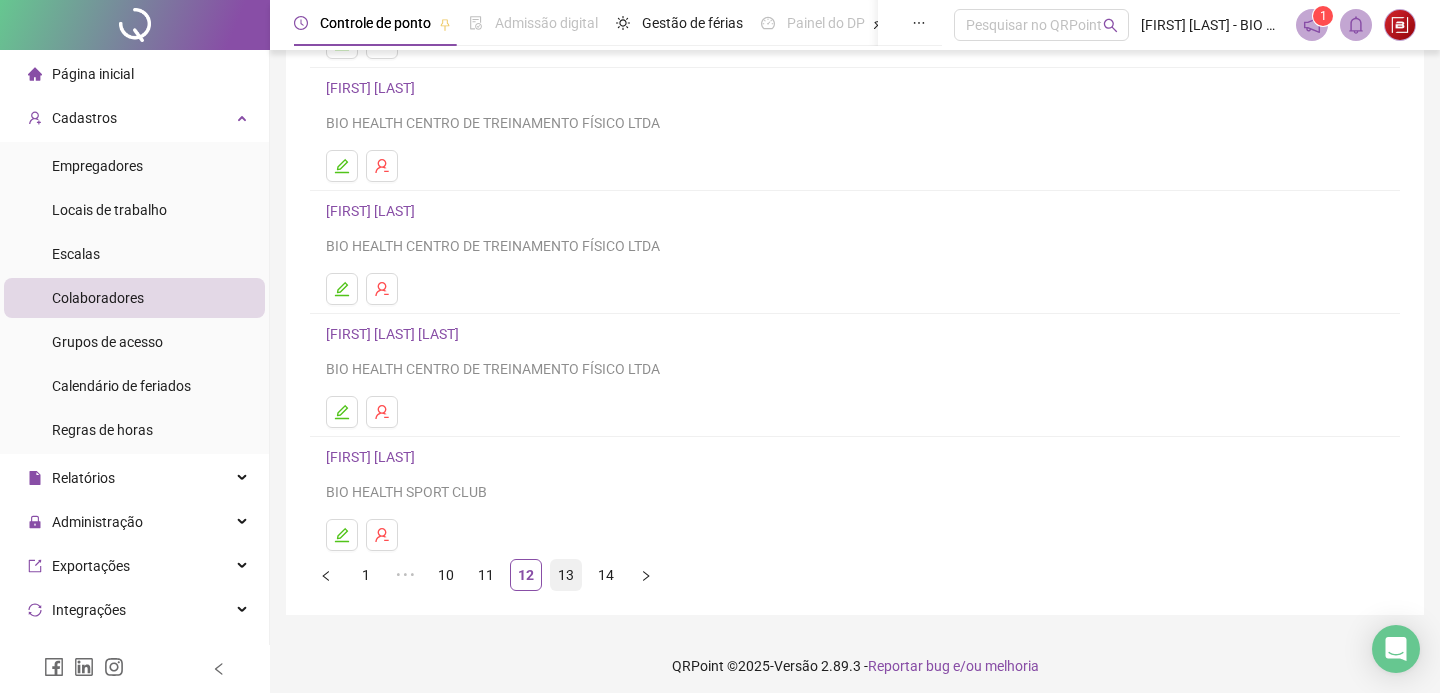 click on "13" at bounding box center [566, 575] 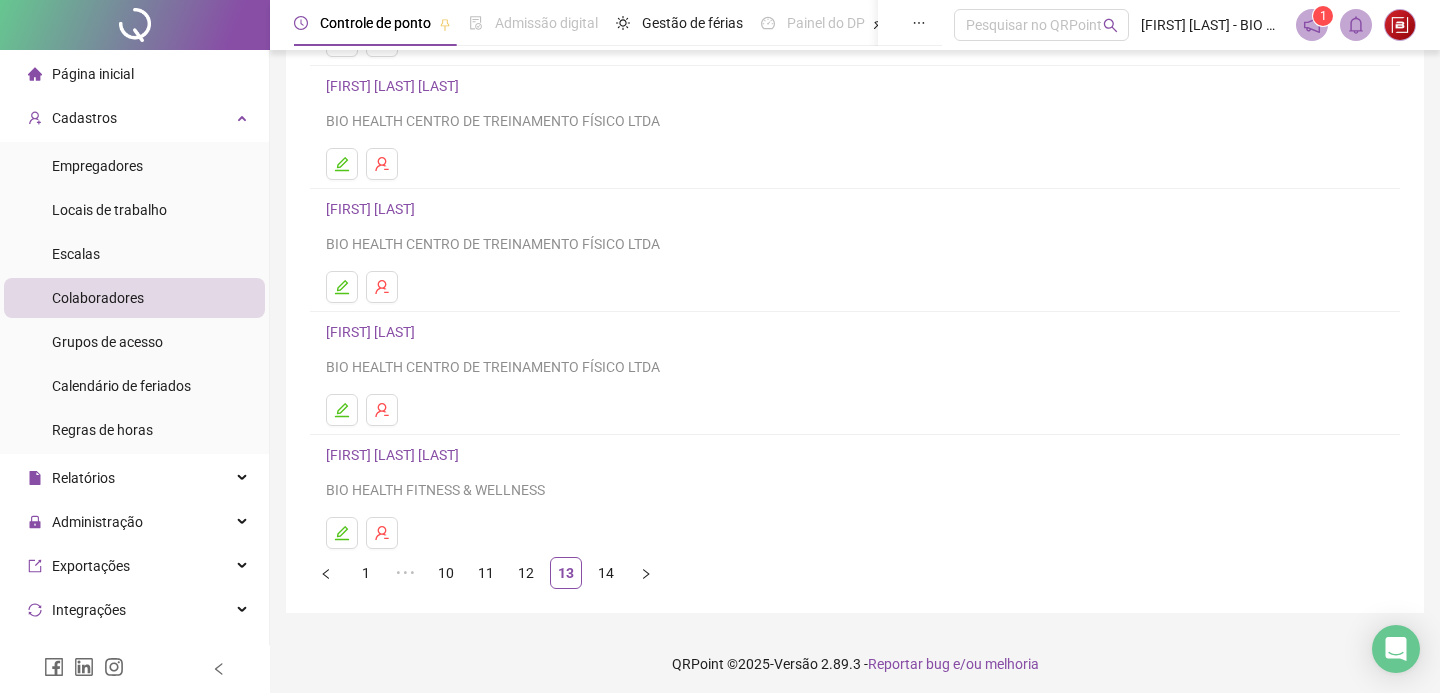scroll, scrollTop: 274, scrollLeft: 0, axis: vertical 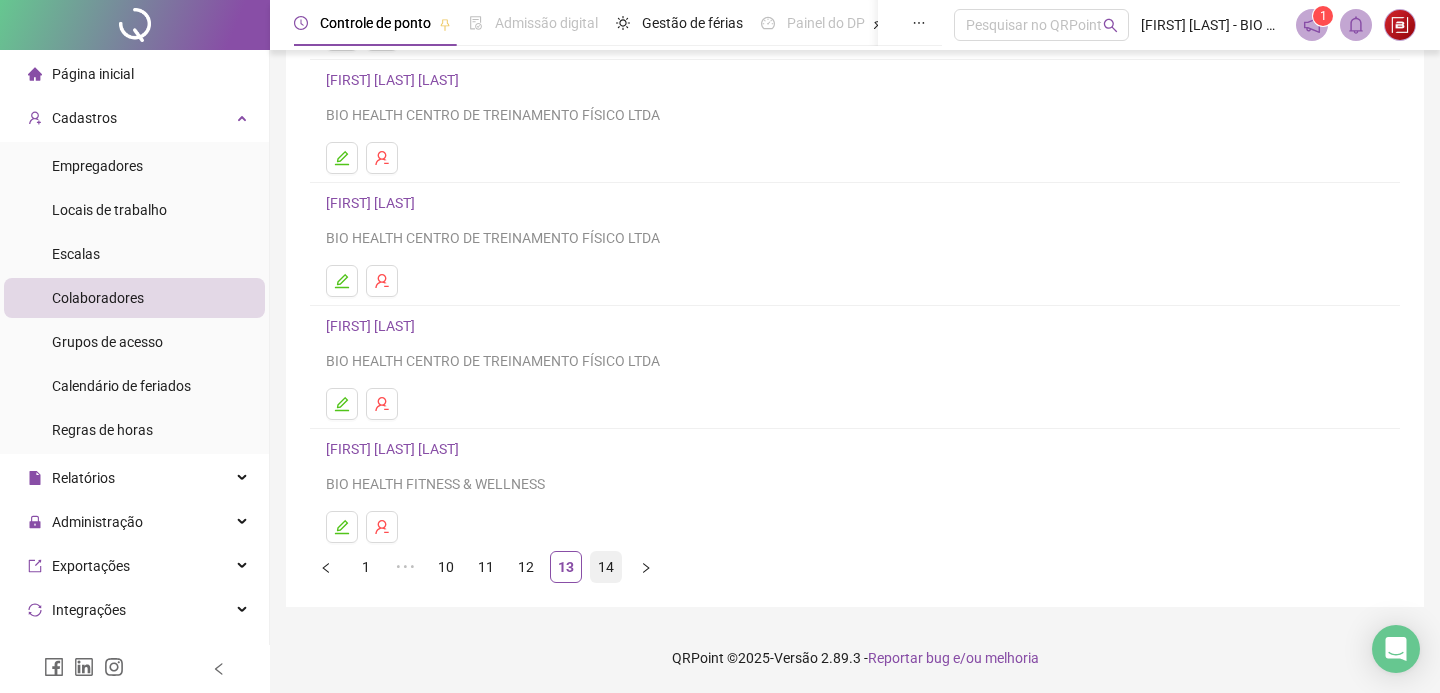 click on "14" at bounding box center (606, 567) 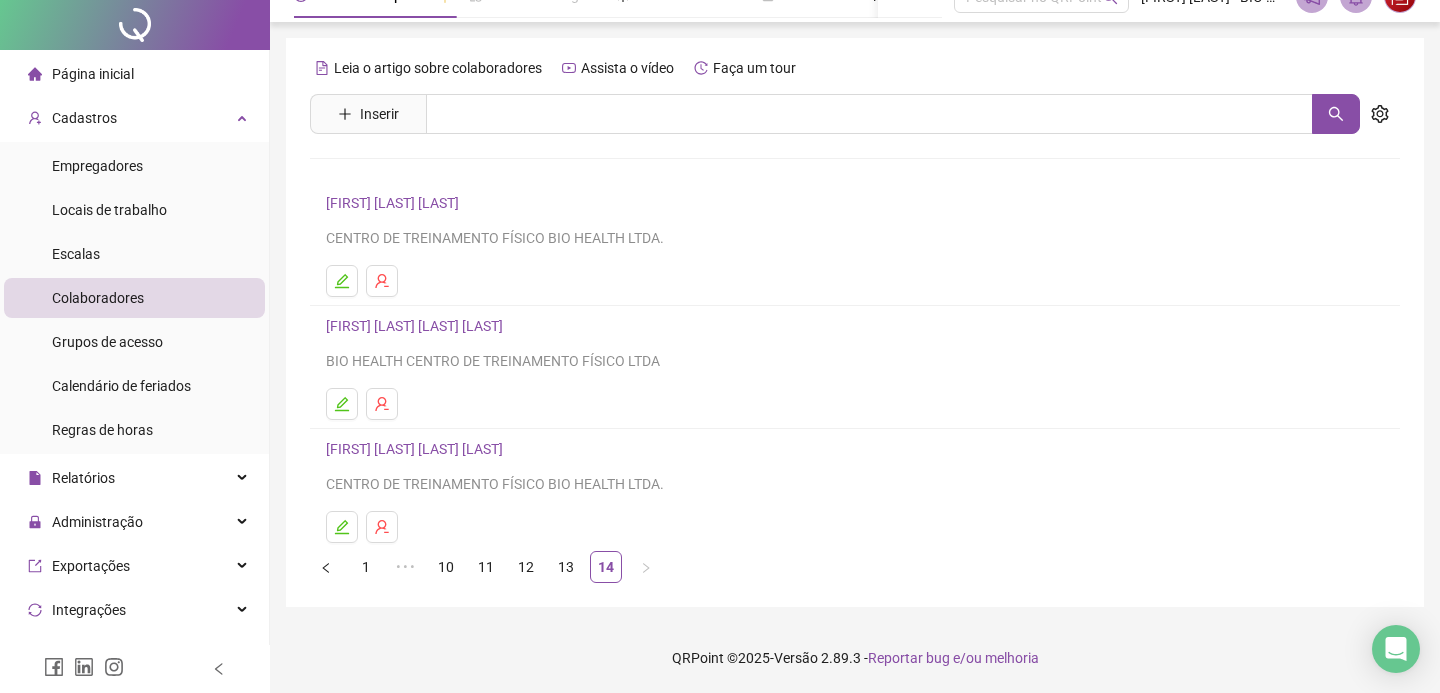 scroll, scrollTop: 0, scrollLeft: 0, axis: both 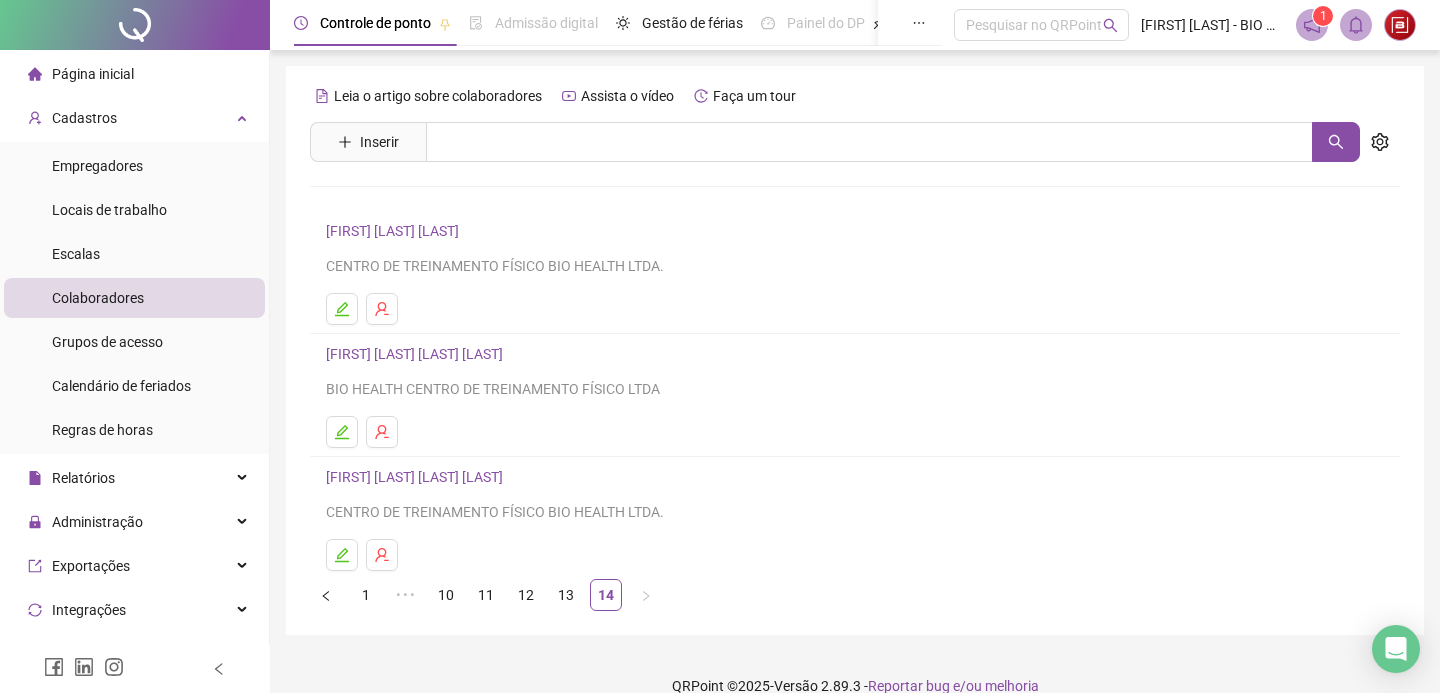 click on "Página inicial" at bounding box center [93, 74] 